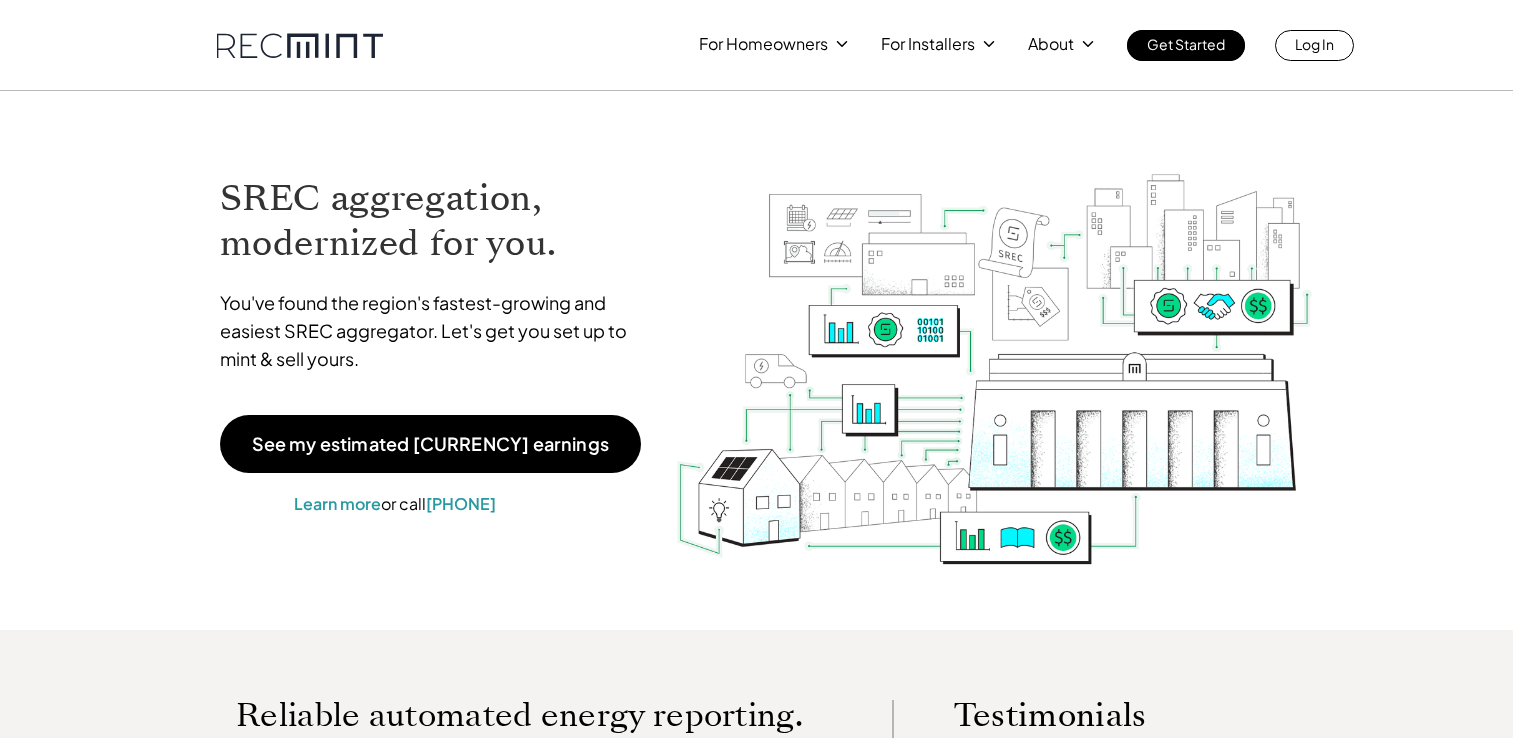 scroll, scrollTop: 0, scrollLeft: 0, axis: both 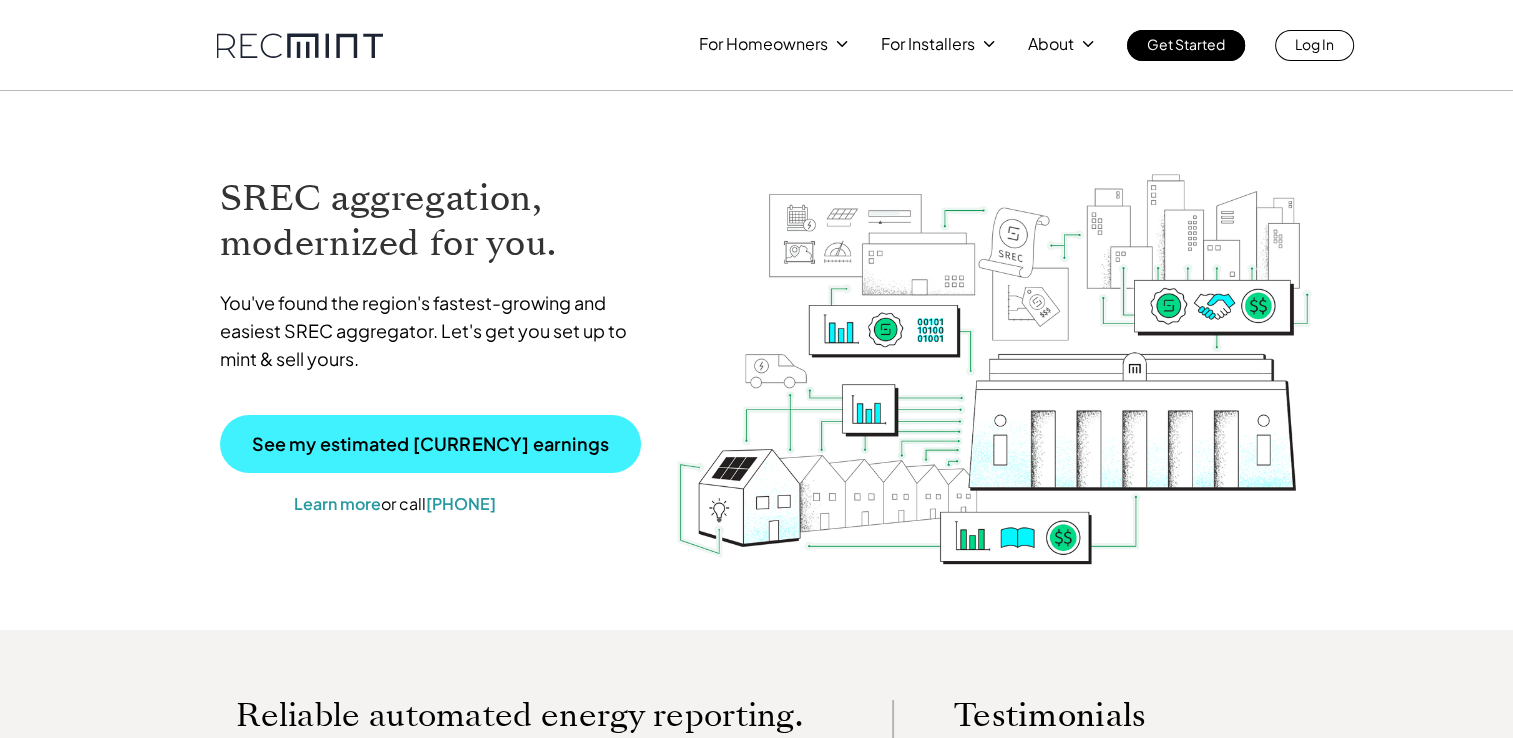 click on "See my estimated [CURRENCY] earnings" at bounding box center [430, 444] 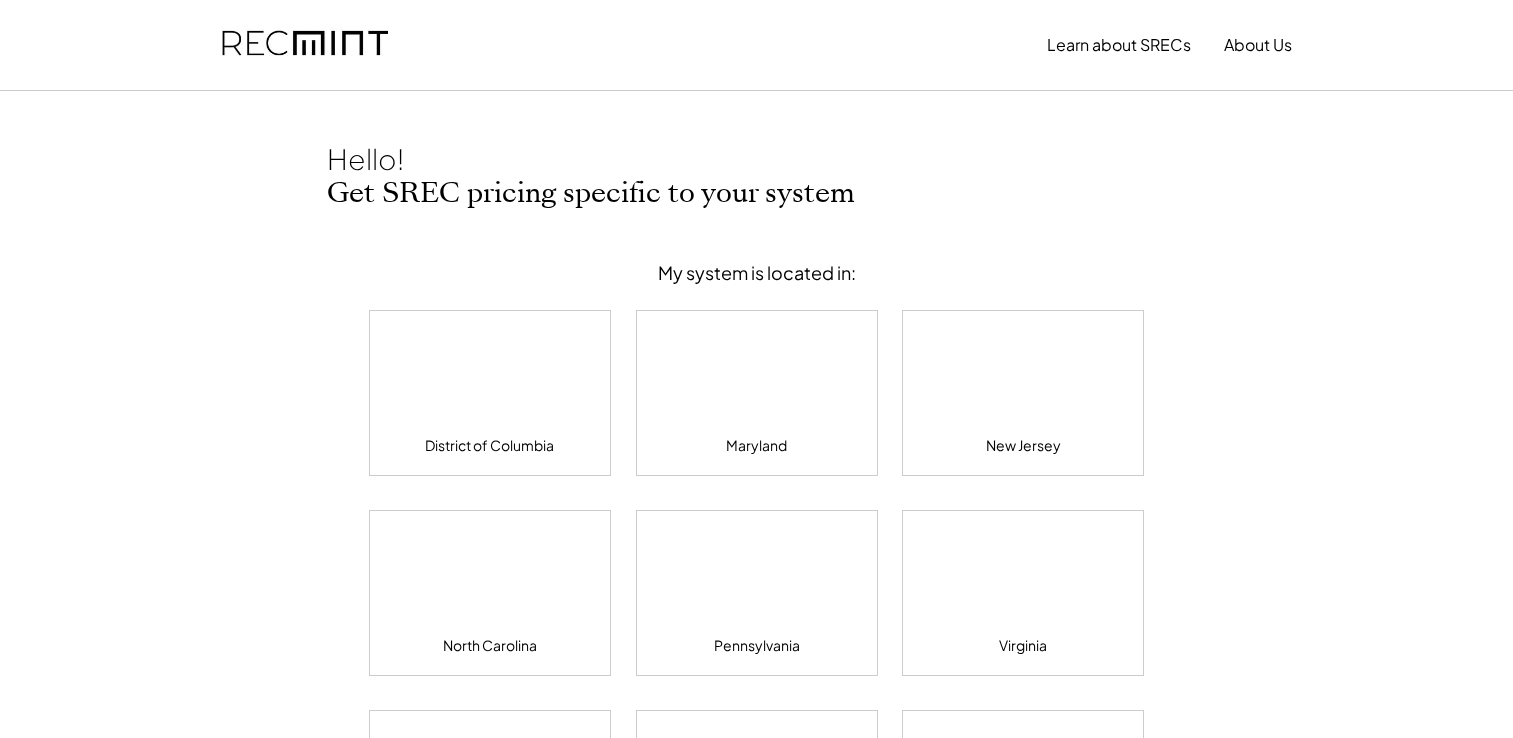 scroll, scrollTop: 0, scrollLeft: 0, axis: both 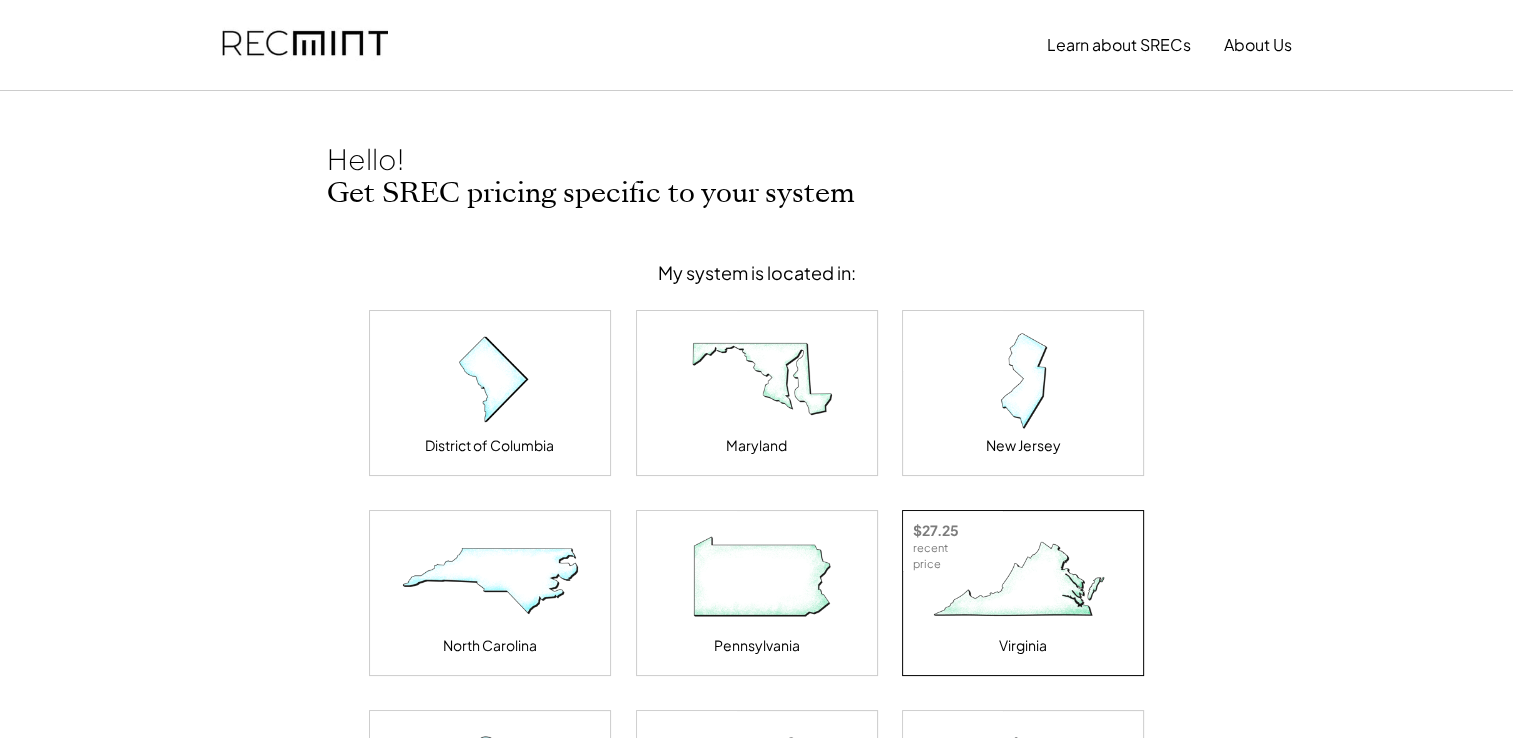 click at bounding box center (1023, 581) 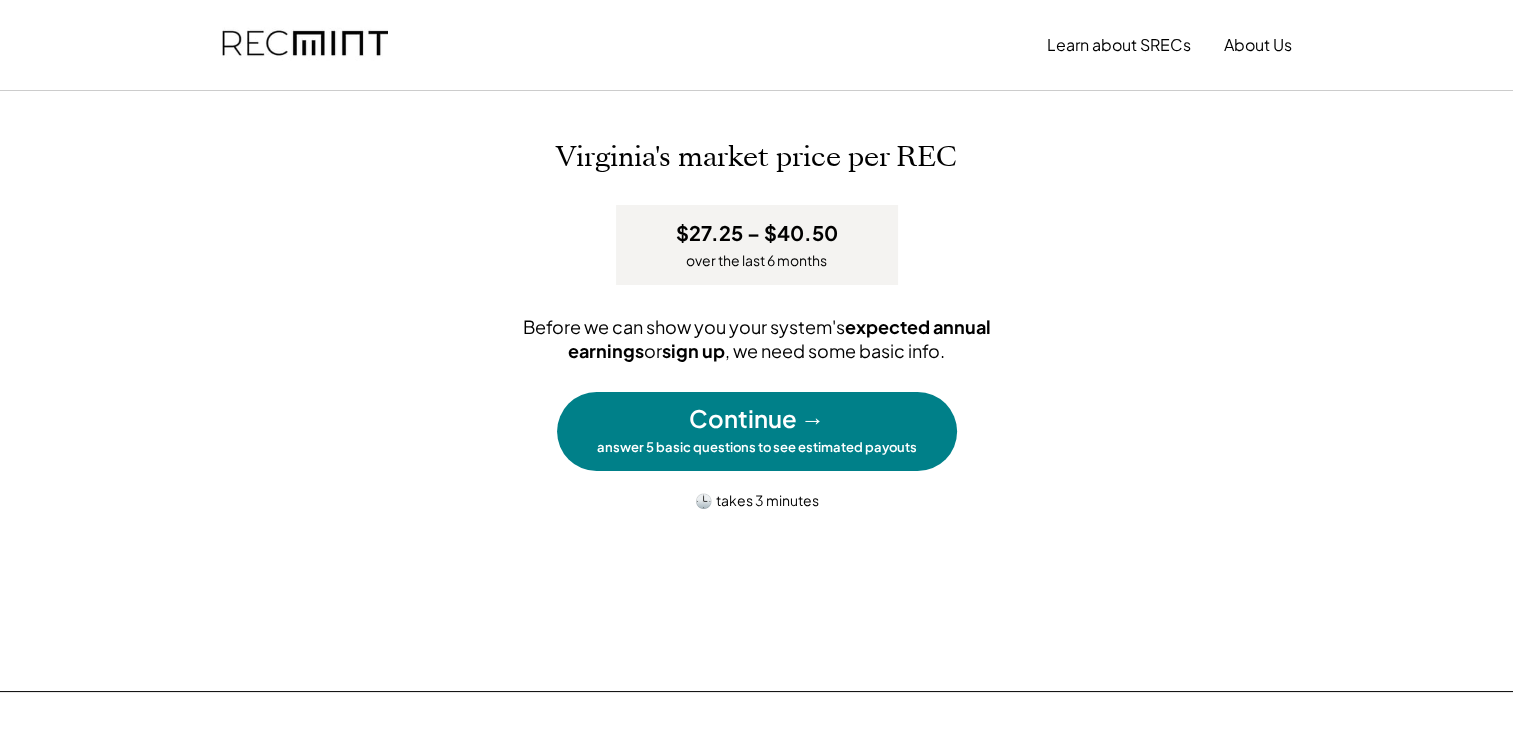 click on "Continue →" at bounding box center [757, 419] 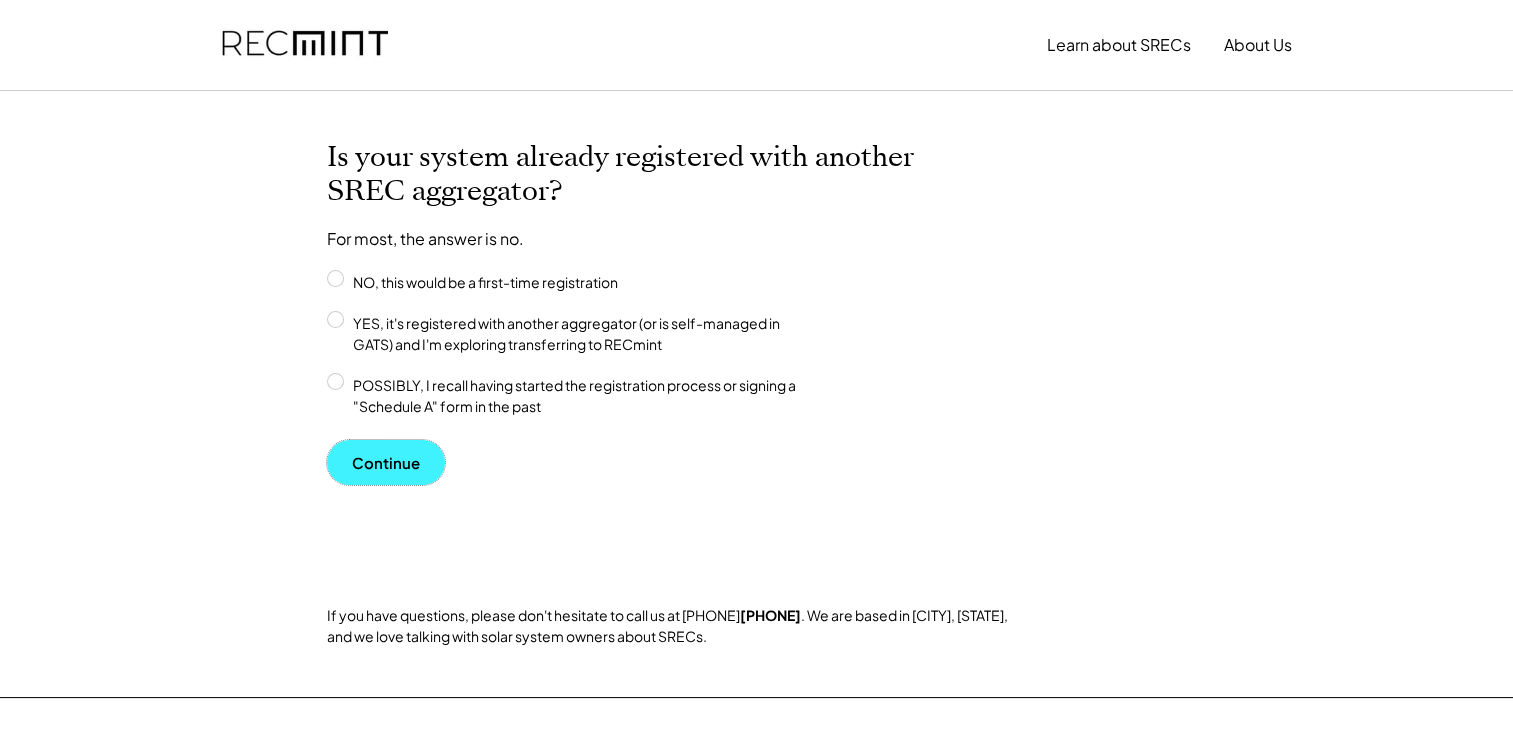 click on "Continue" at bounding box center [386, 462] 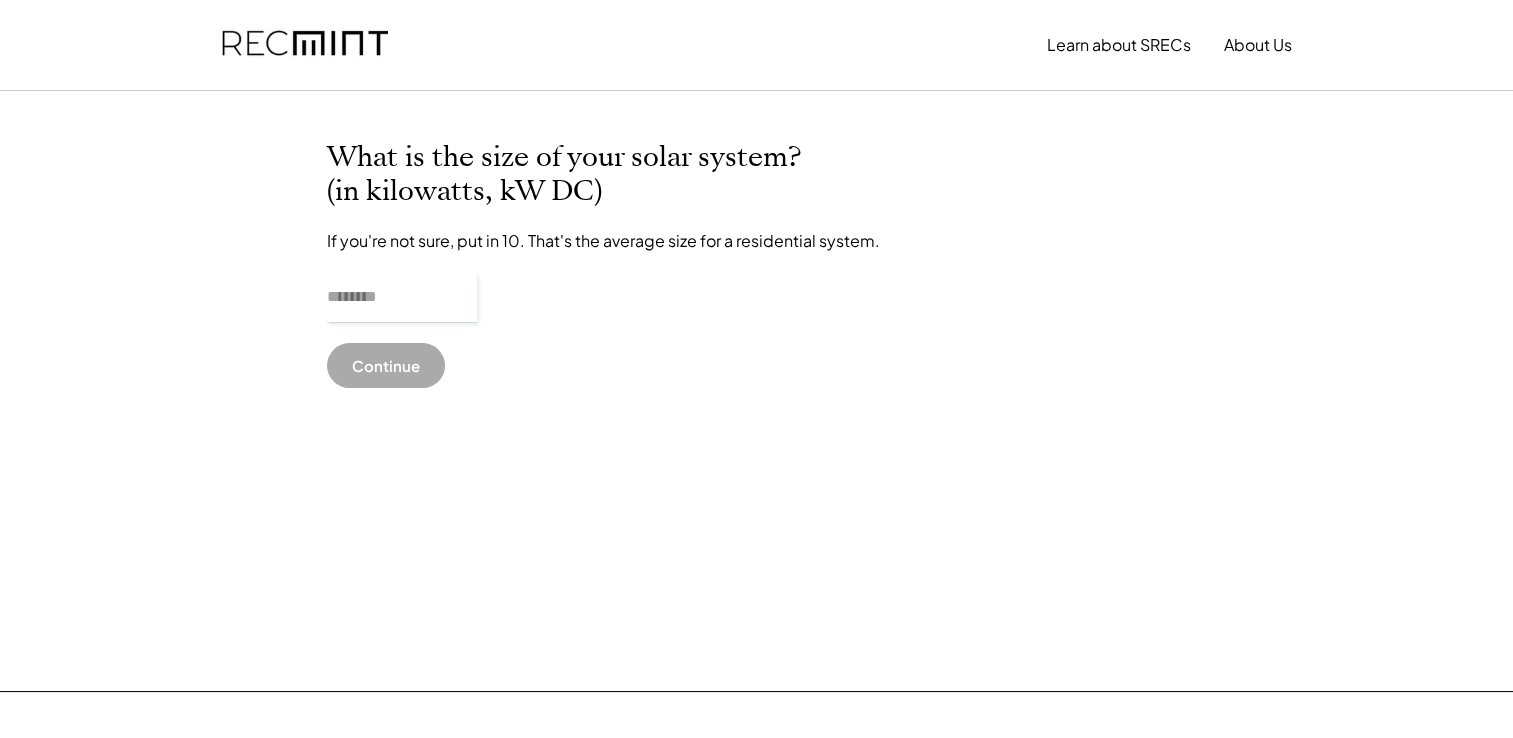 click at bounding box center (402, 298) 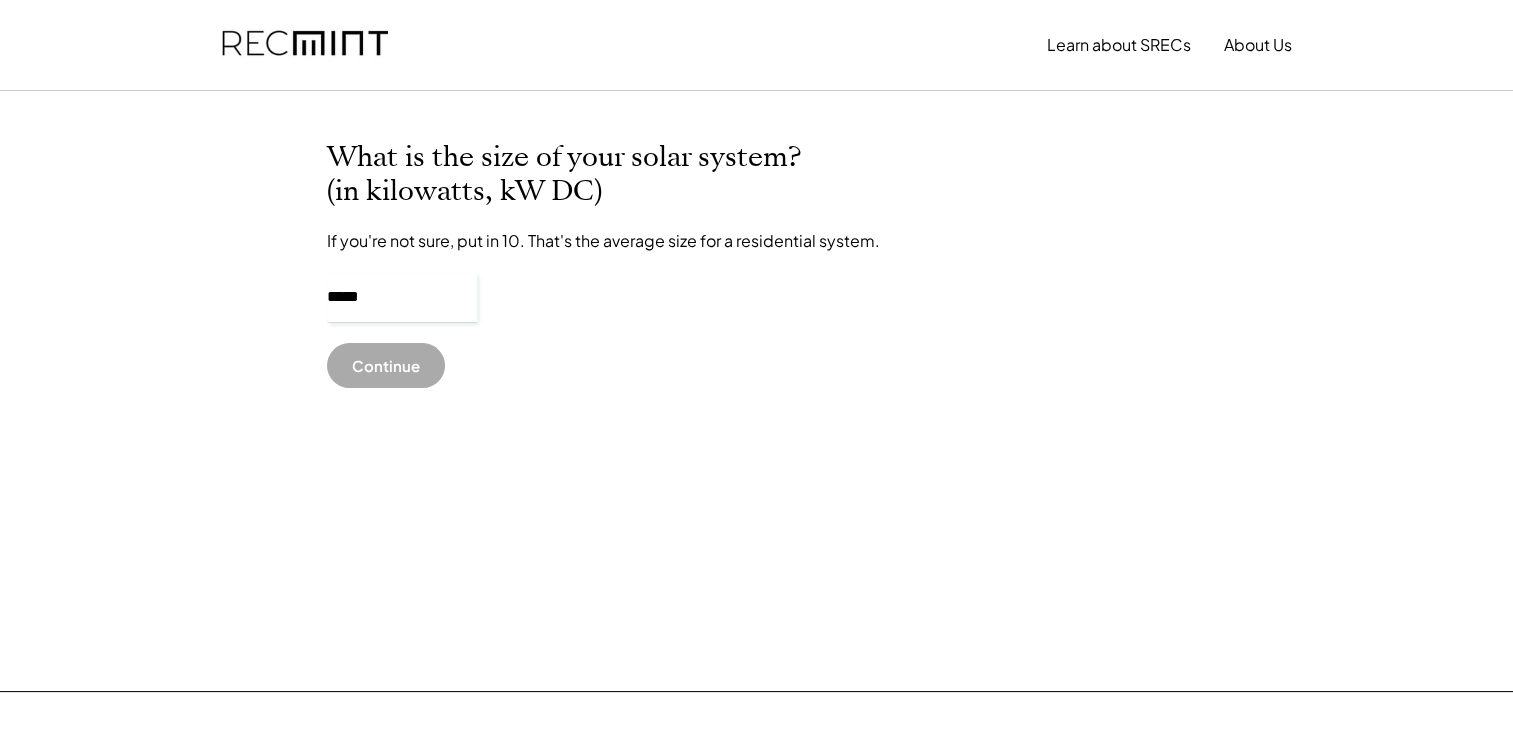 type on "******" 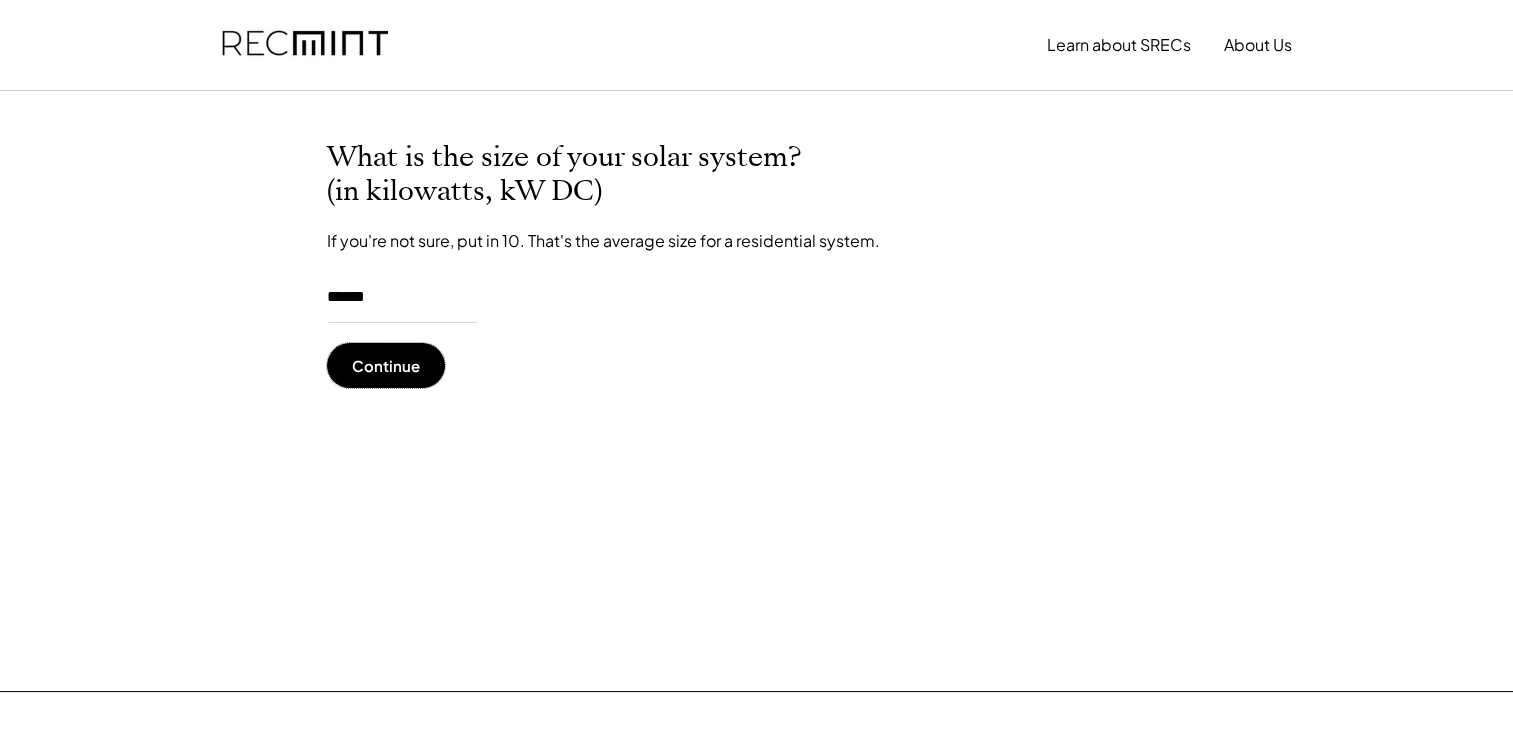 type 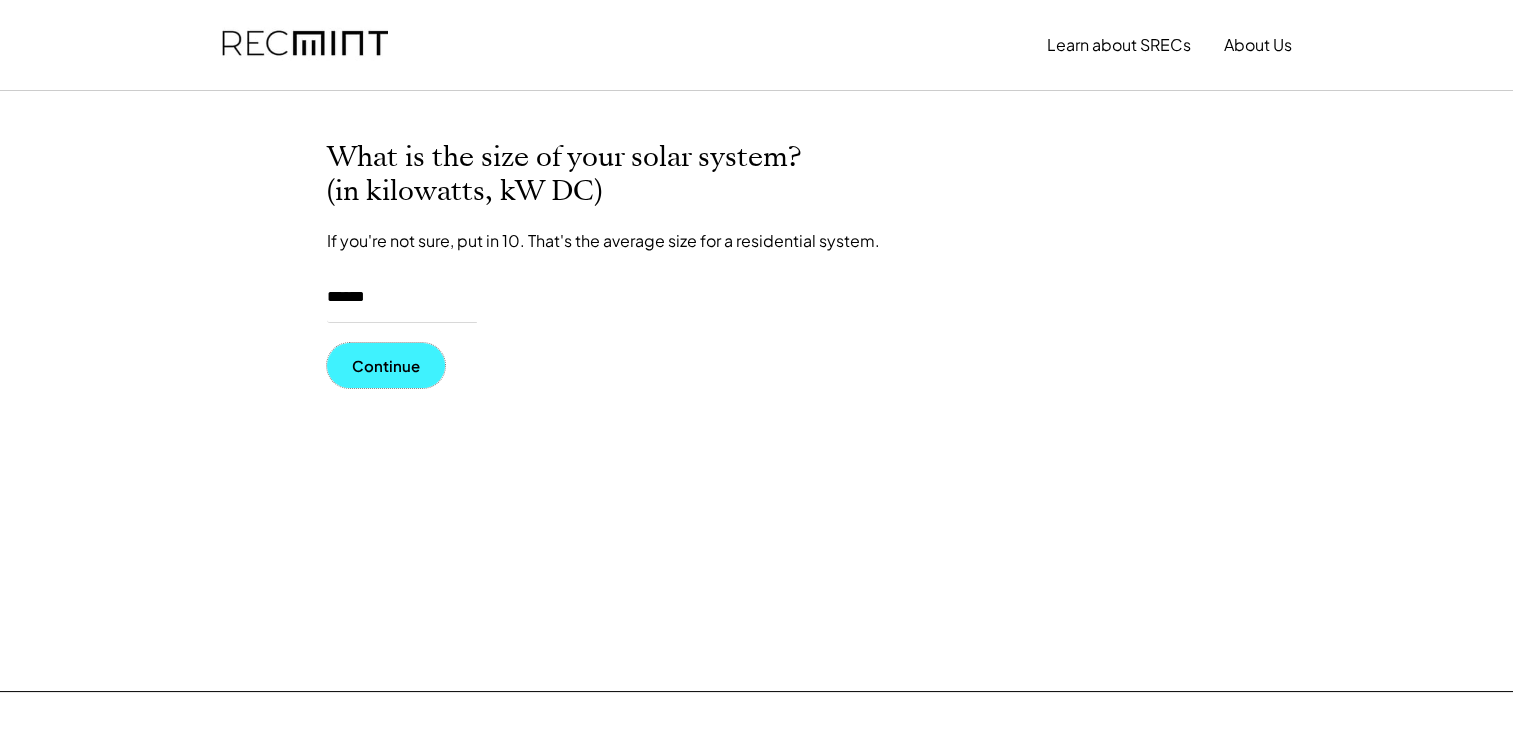 click on "Continue" at bounding box center [386, 365] 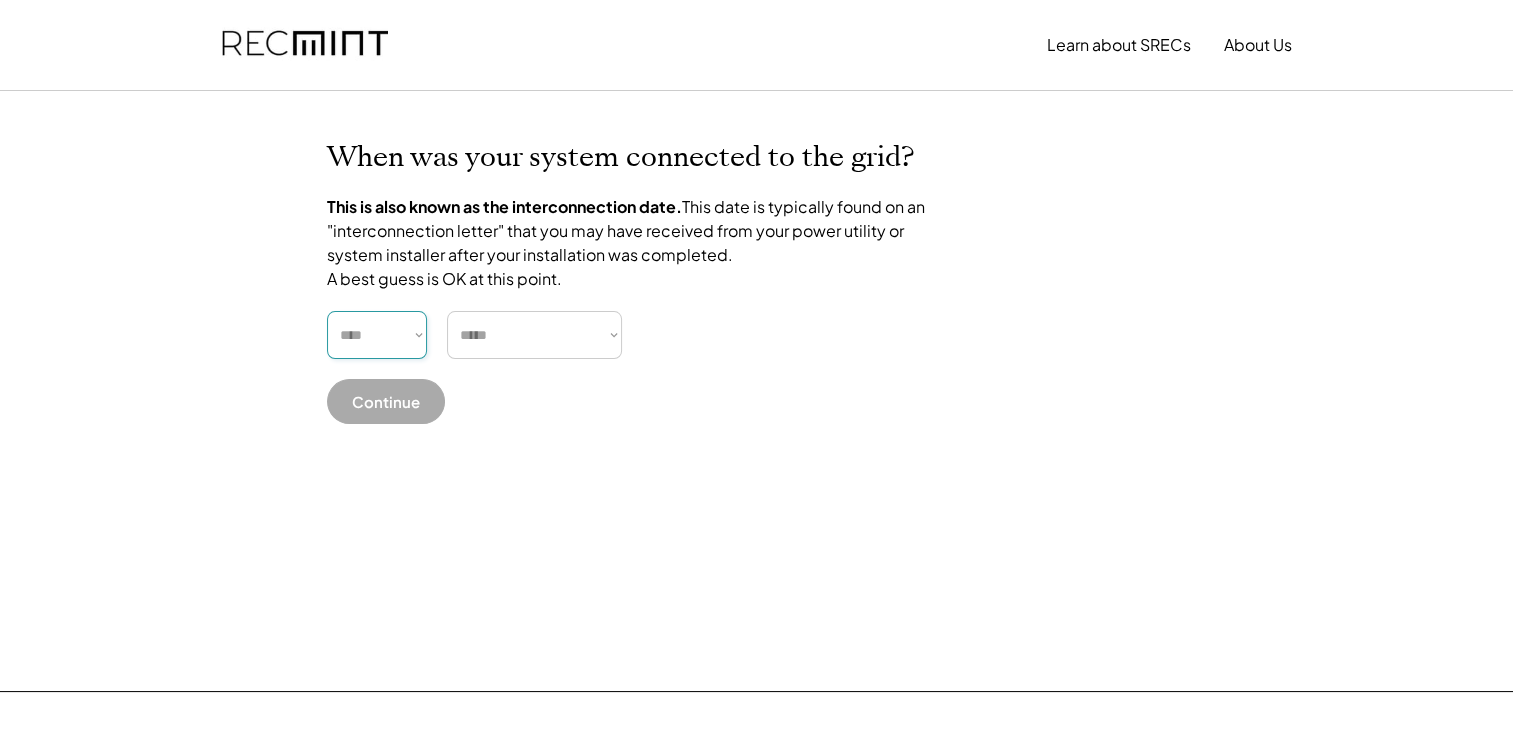 click on "**** **** **** **** **** **** **** **** **** **** **** **** **** **** ****" at bounding box center (377, 335) 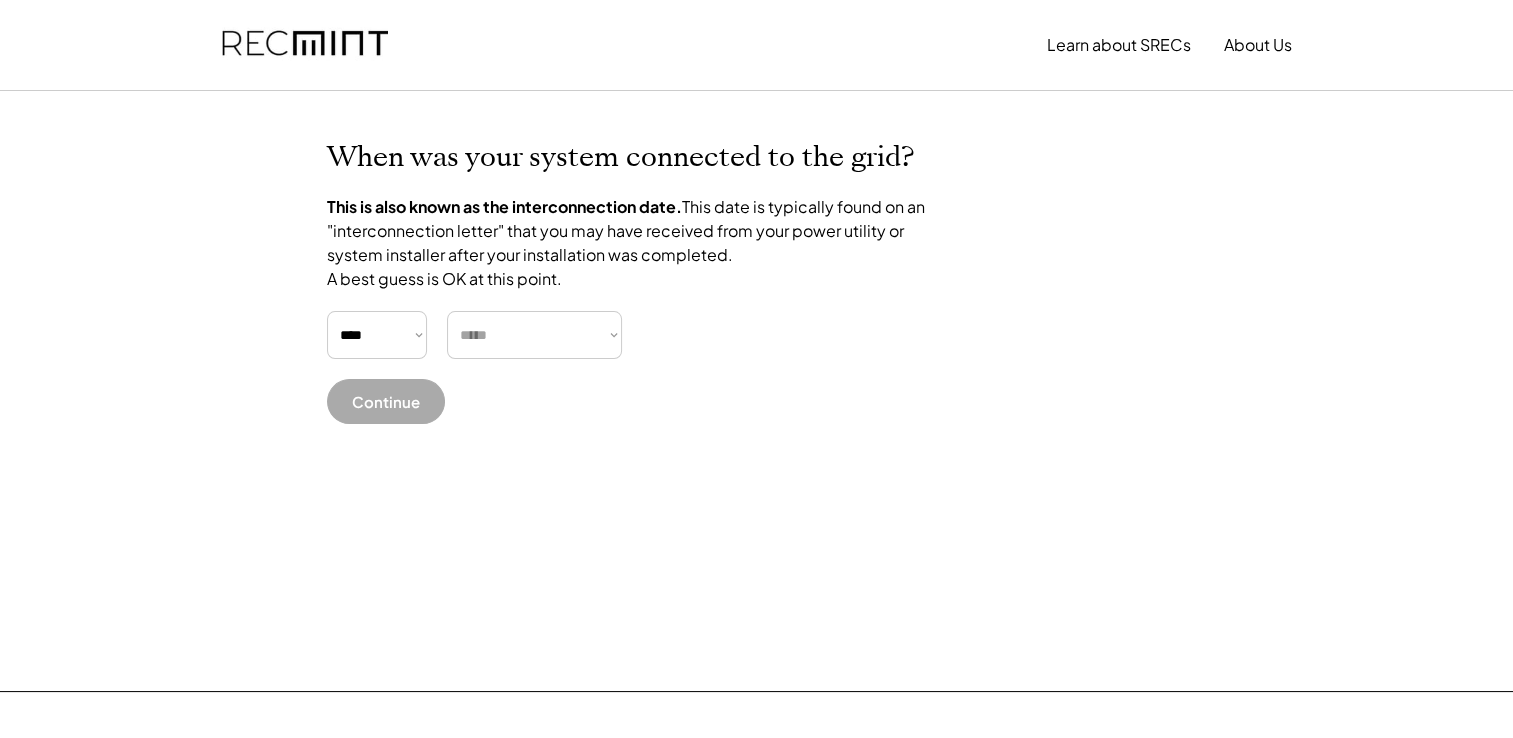 click on "***** ******* ******** ***** ***** *** **** **** ****** ********* ******* ******** ********" at bounding box center [534, 335] 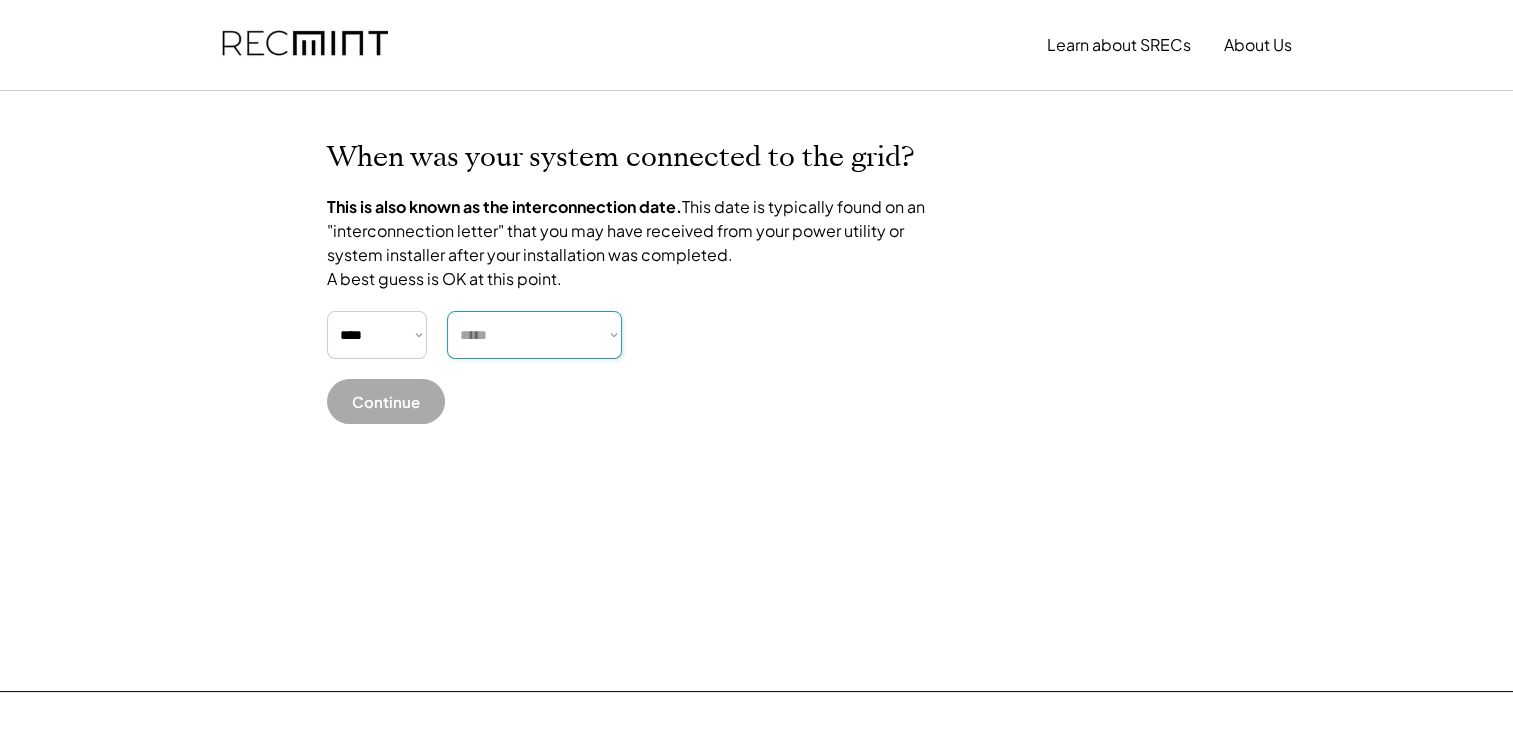 click on "***** ******* ******** ***** ***** *** **** **** ****** ********* ******* ******** ********" at bounding box center [534, 335] 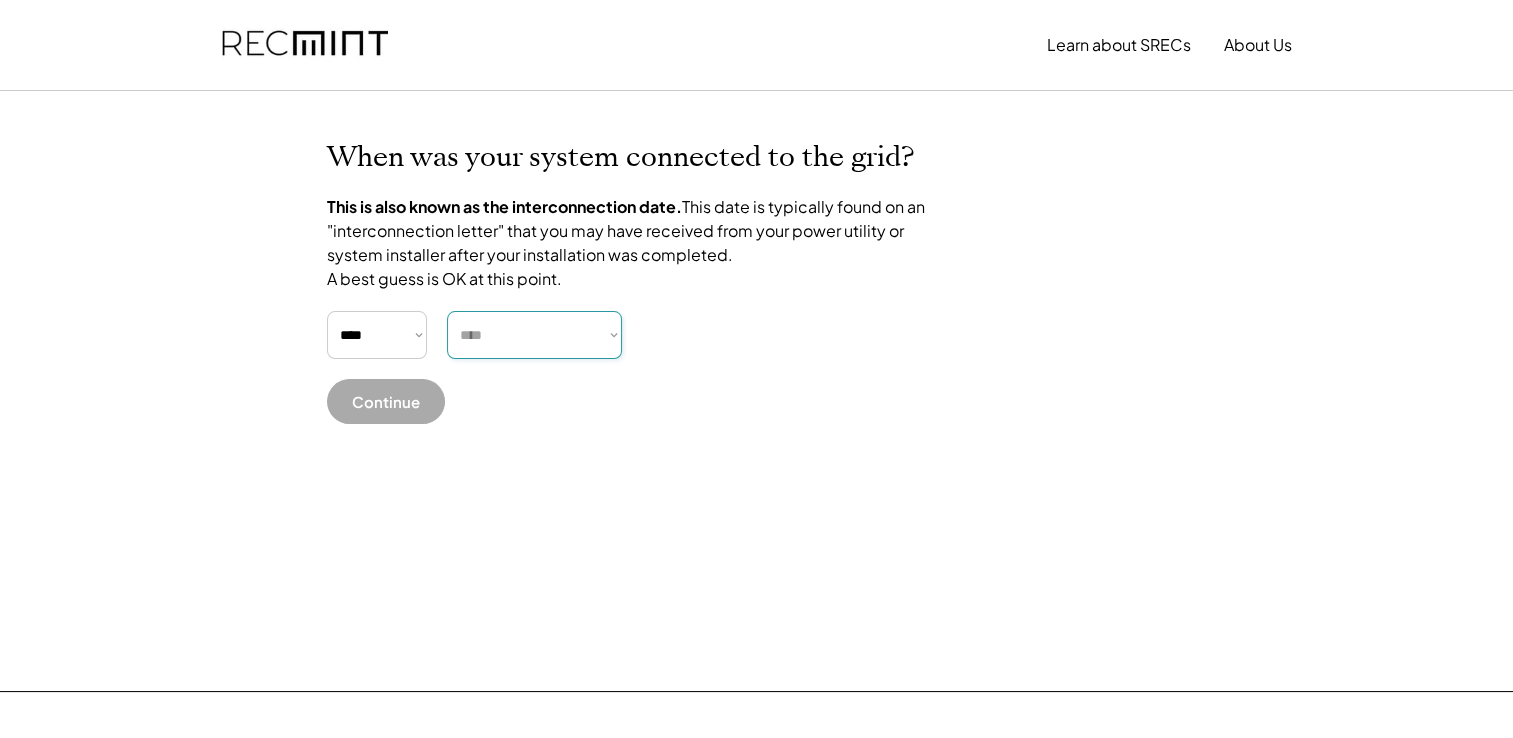 click on "***** ******* ******** ***** ***** *** **** **** ****** ********* ******* ******** ********" at bounding box center [534, 335] 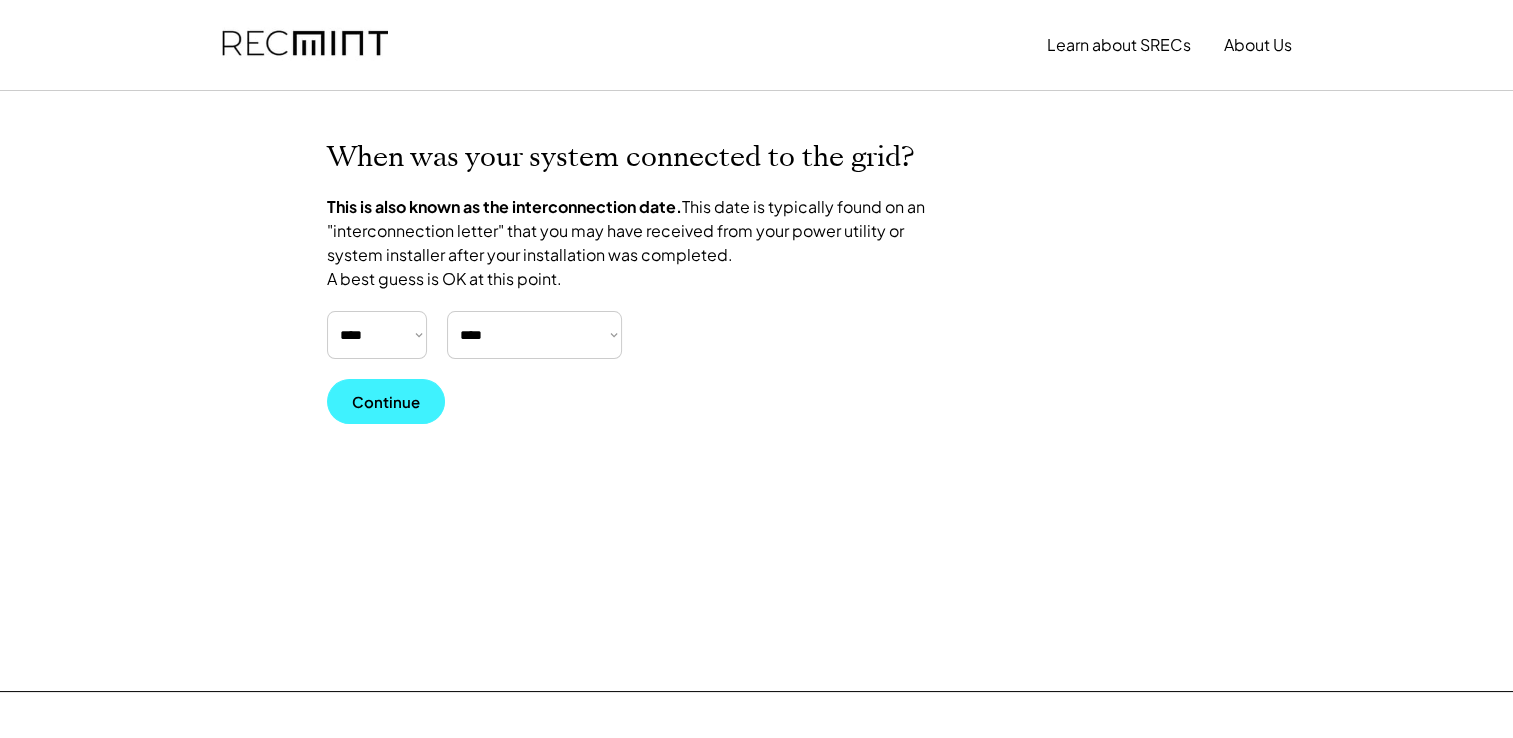 click on "Continue" at bounding box center [386, 401] 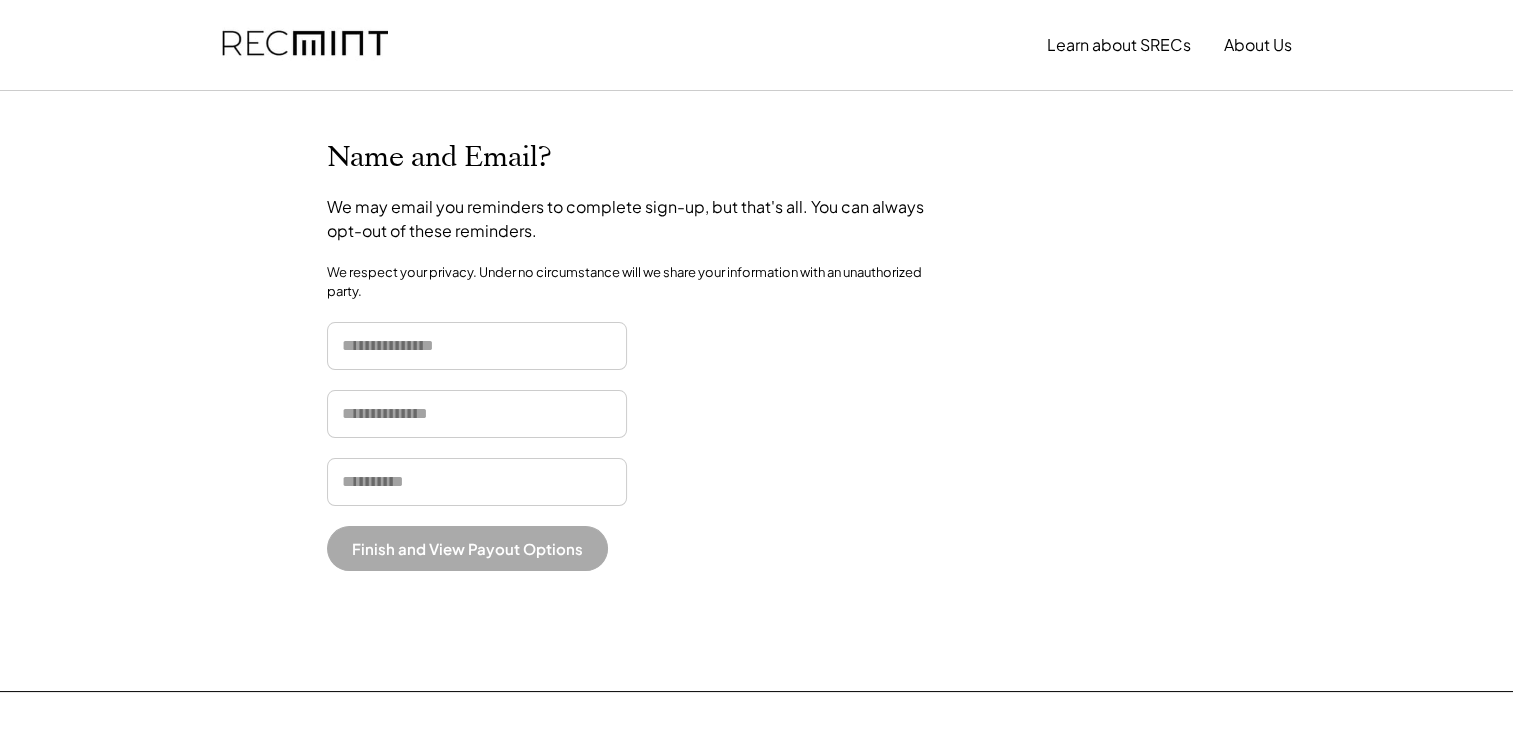 click at bounding box center (477, 346) 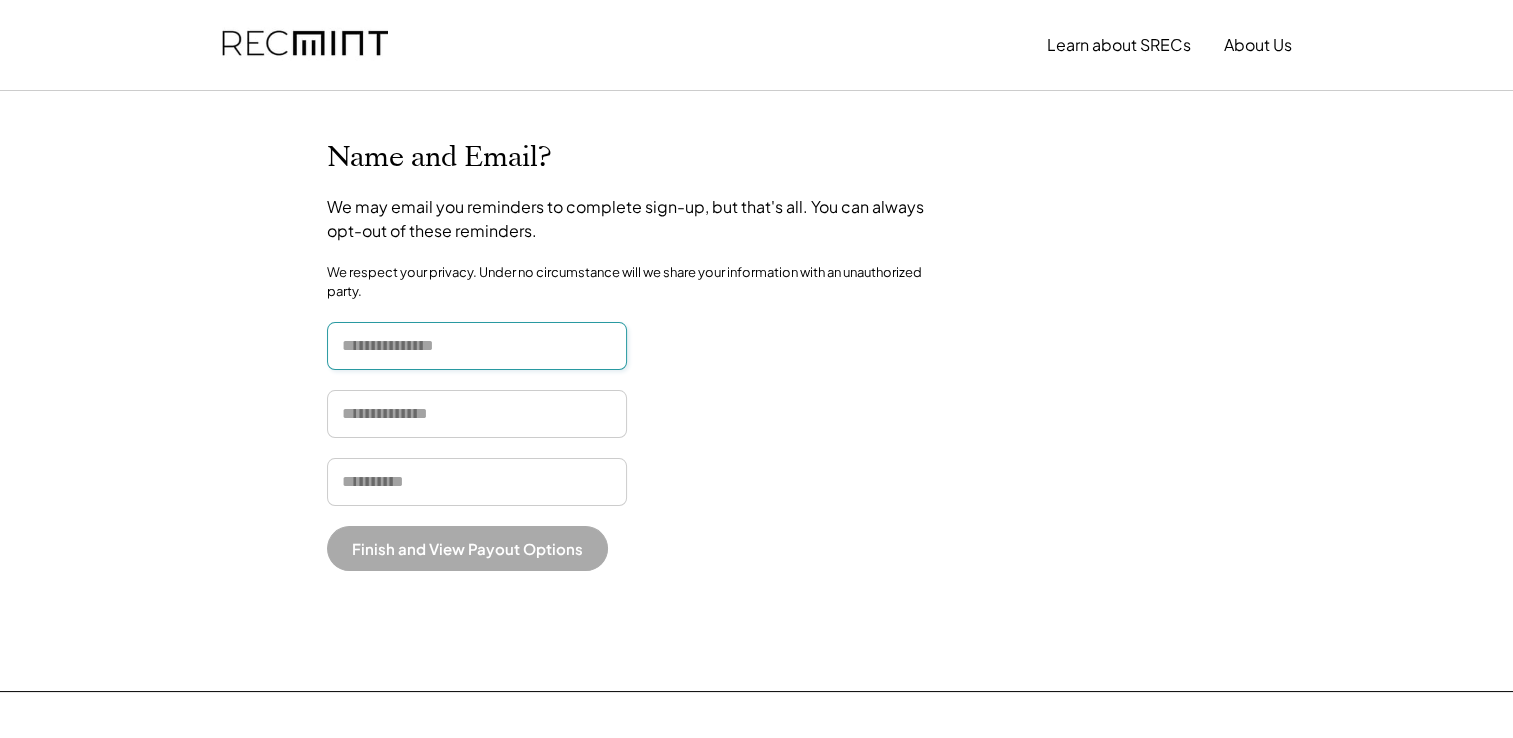 type on "****" 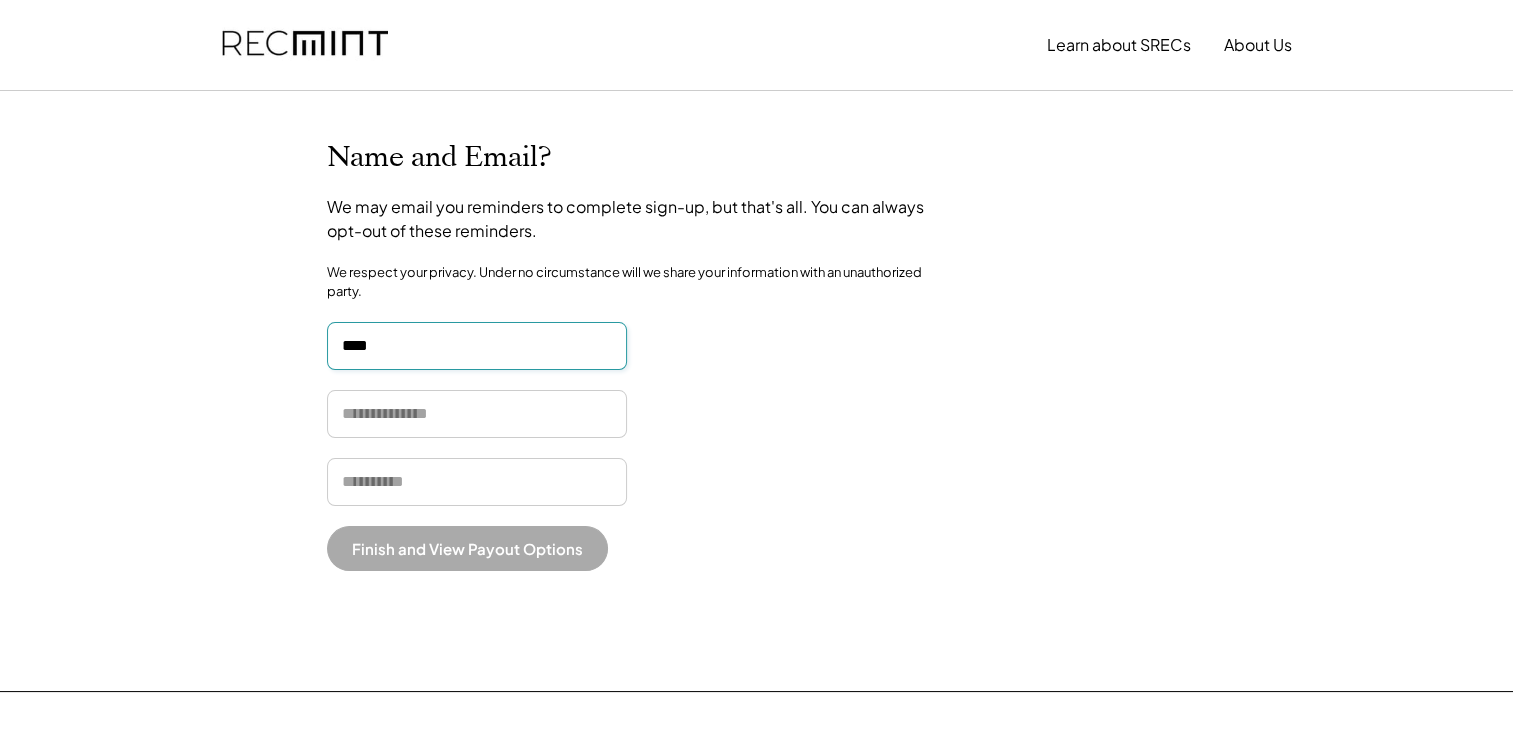 type on "*********" 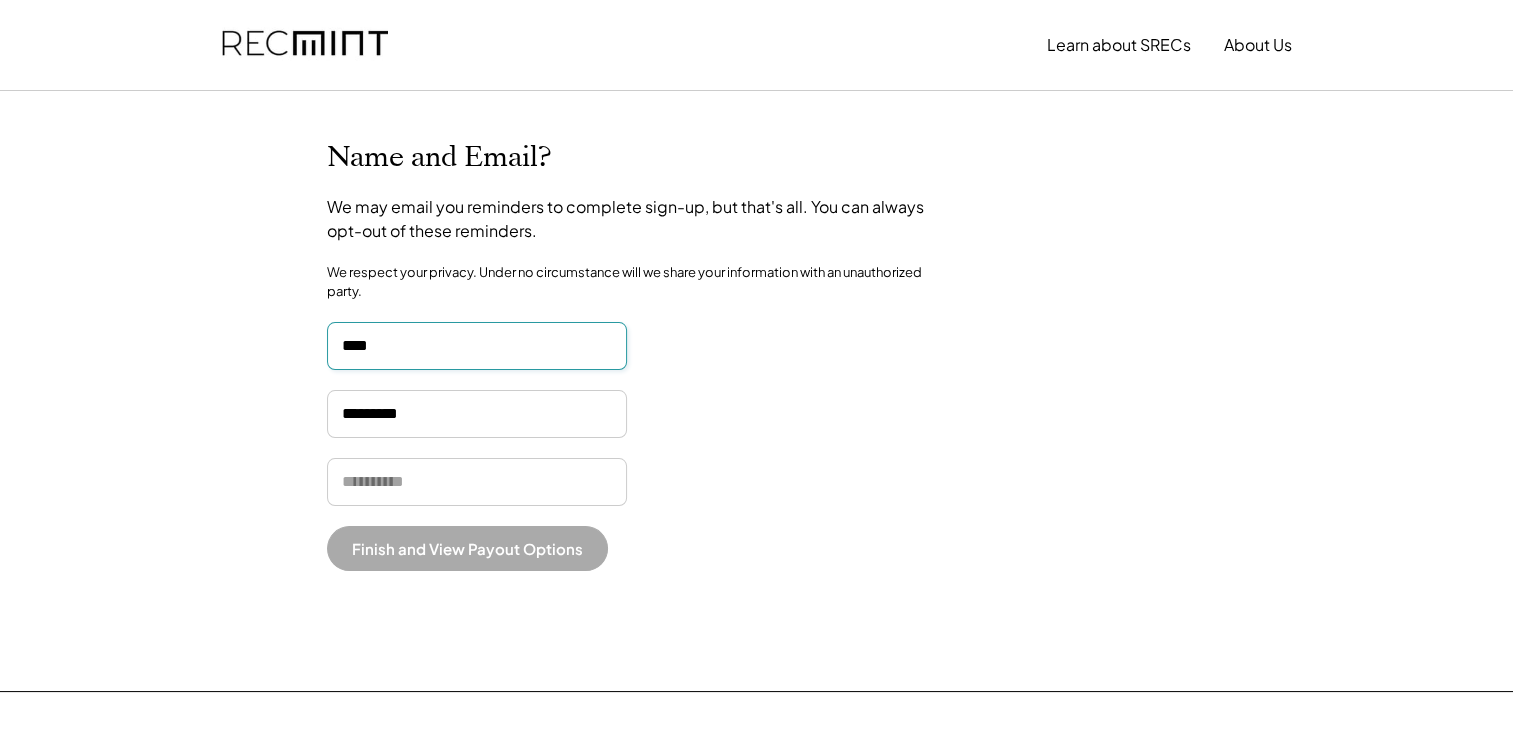 type on "**********" 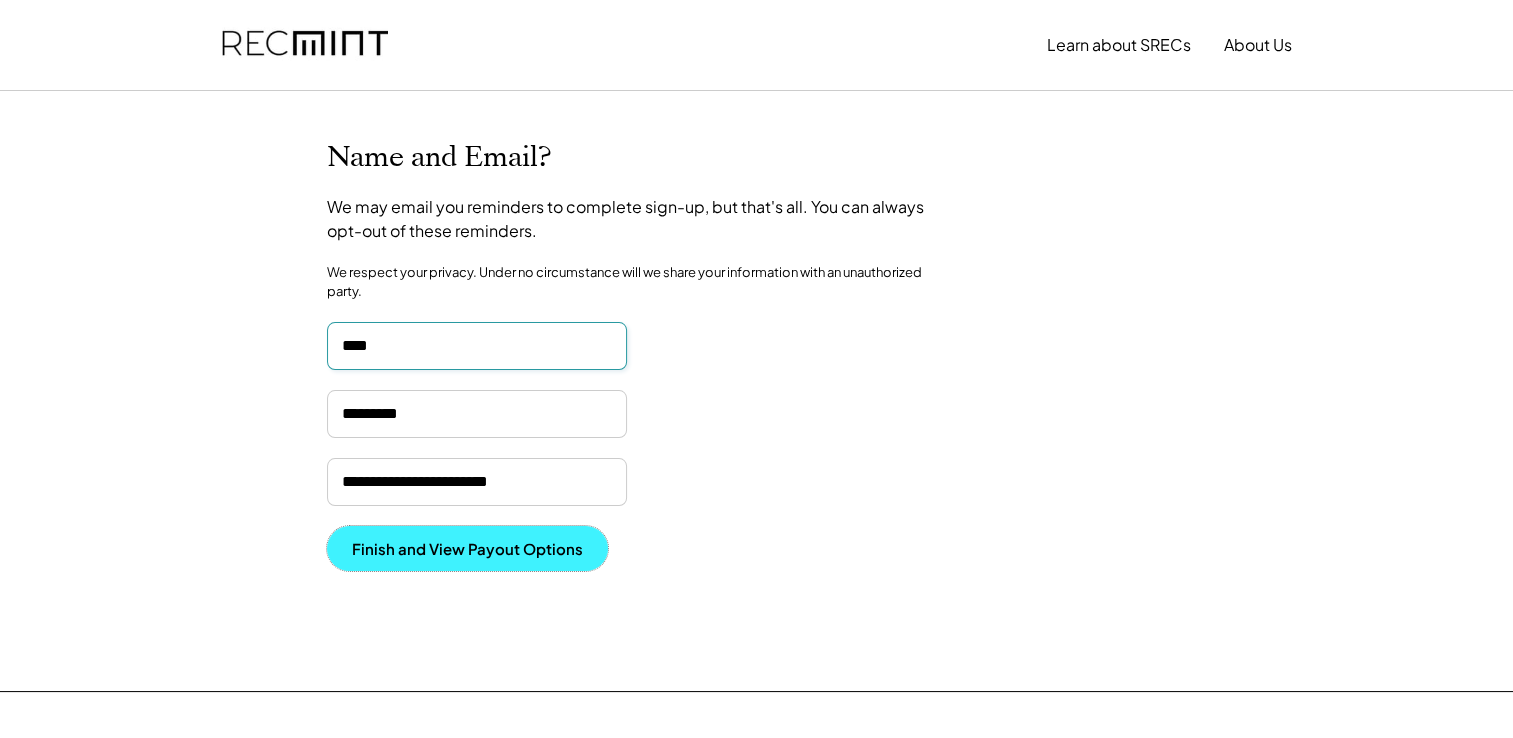 click on "Finish and View Payout Options" at bounding box center (467, 548) 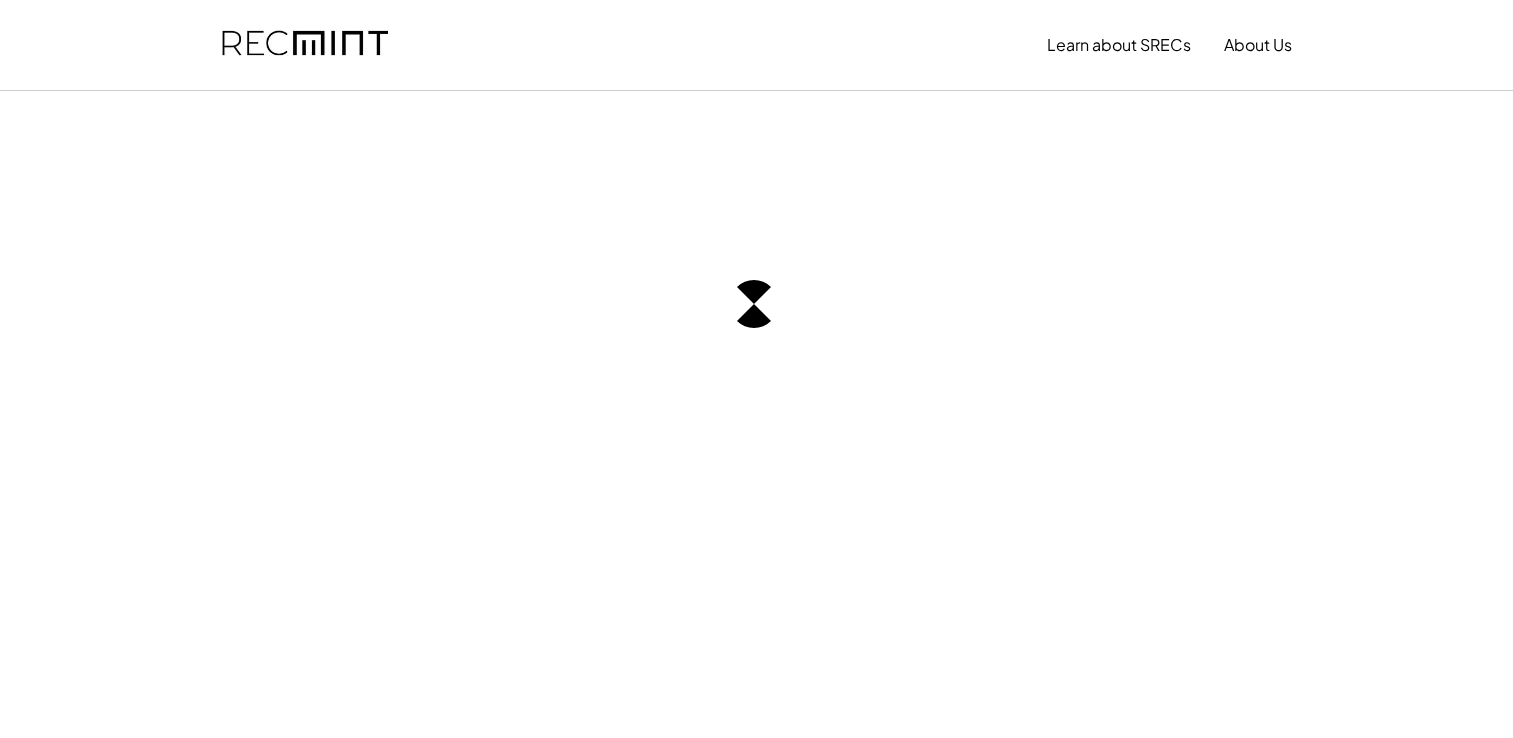 scroll, scrollTop: 0, scrollLeft: 0, axis: both 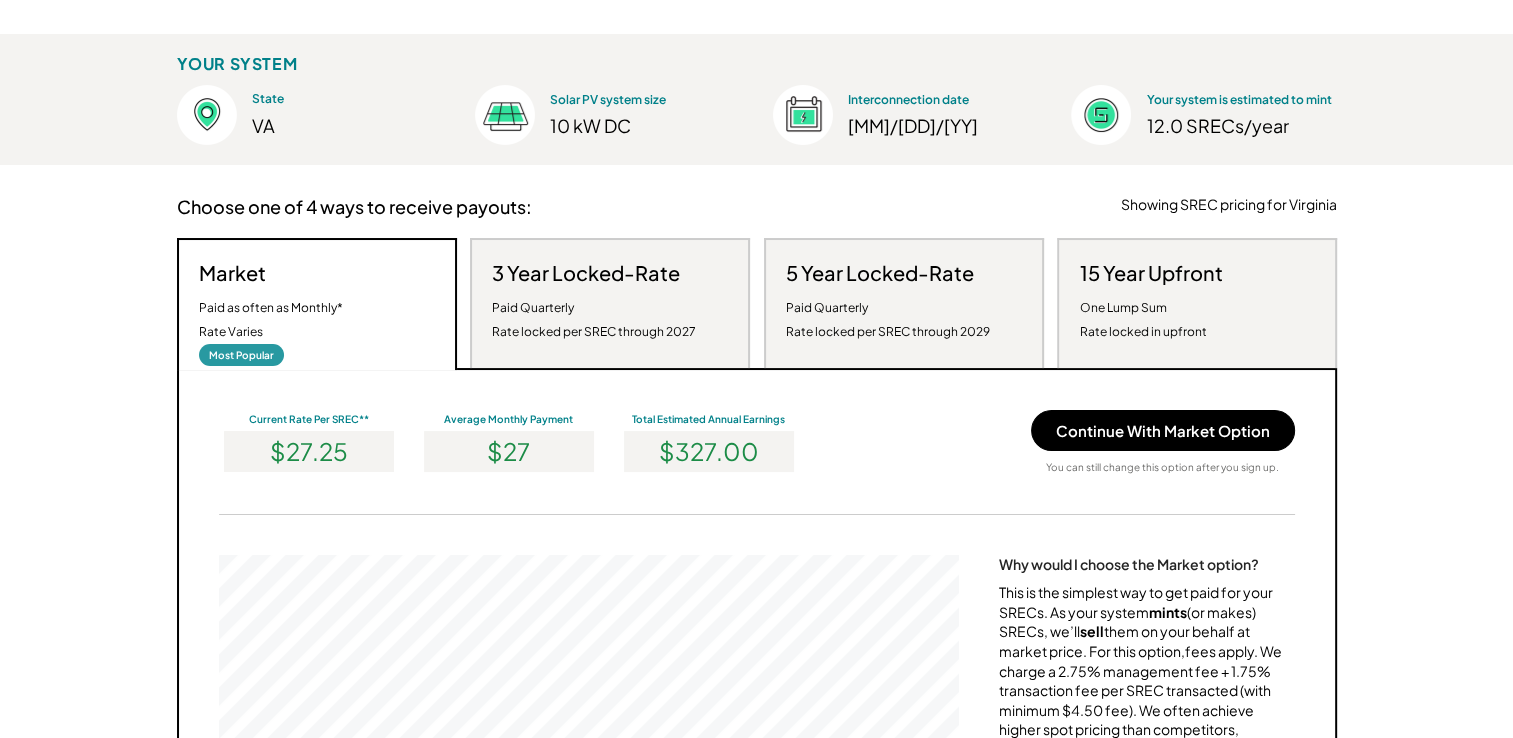 click on "3 Year Locked-Rate Paid Quarterly
Rate locked per SREC through 2027" at bounding box center (594, 302) 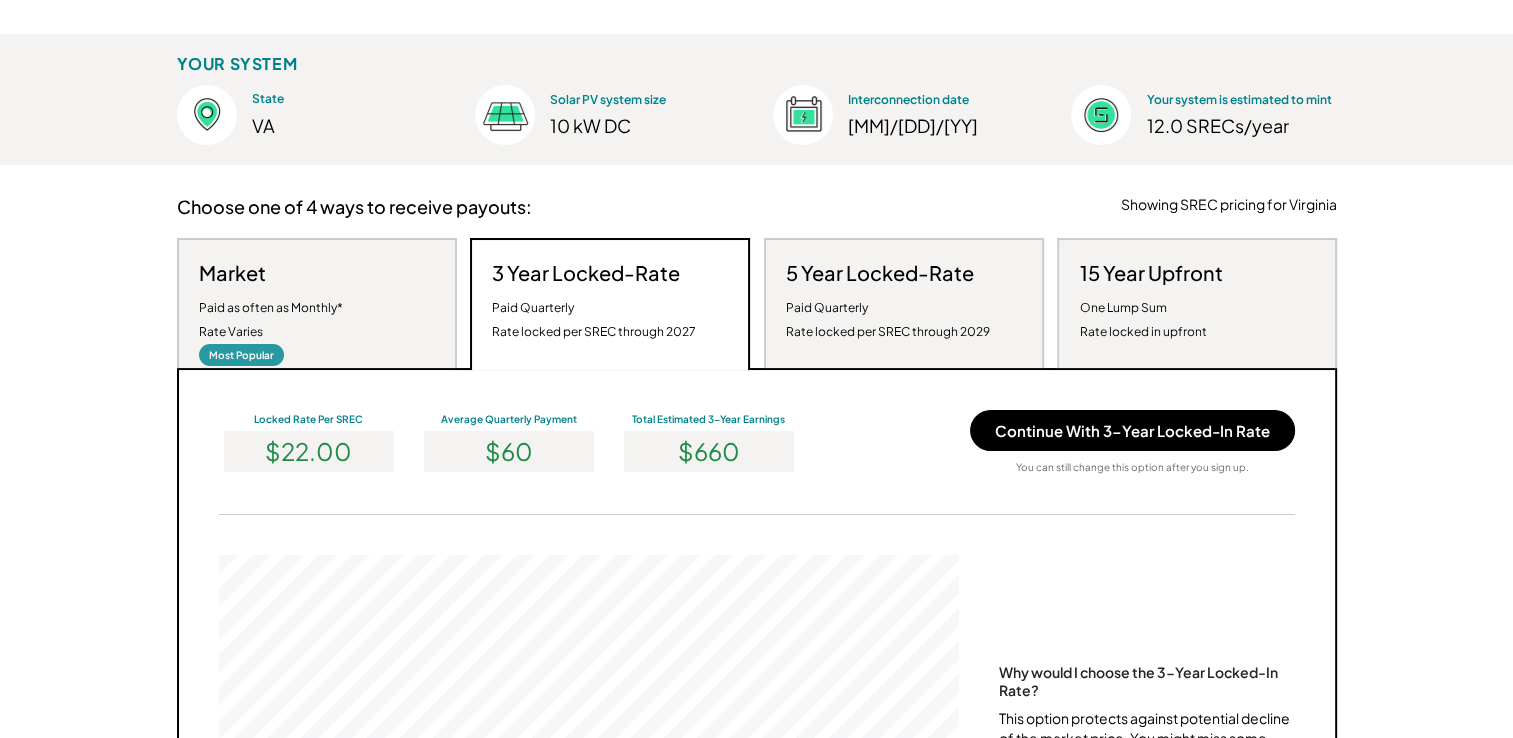 scroll, scrollTop: 999620, scrollLeft: 999260, axis: both 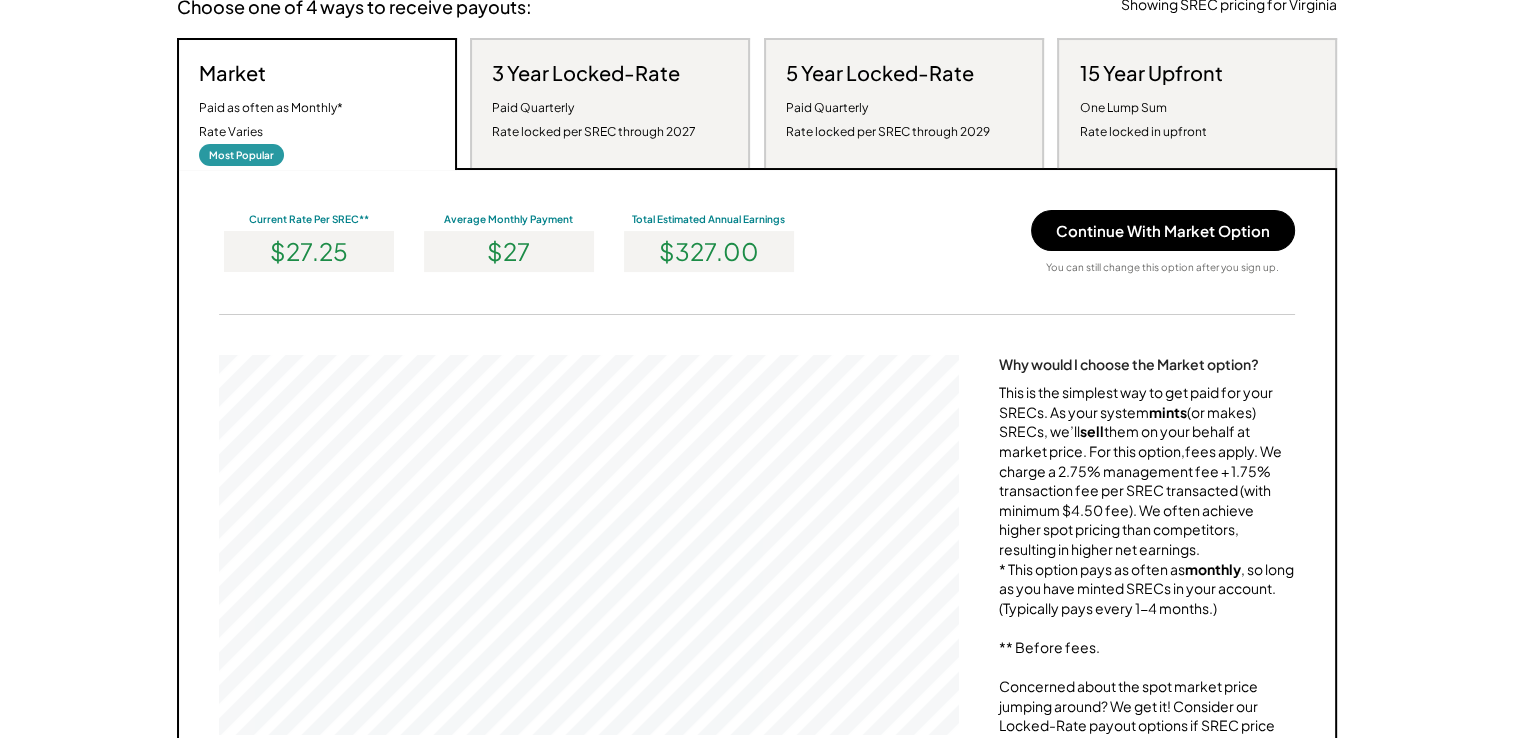 click on "Paid Quarterly
Rate locked per SREC through 2027" at bounding box center (594, 120) 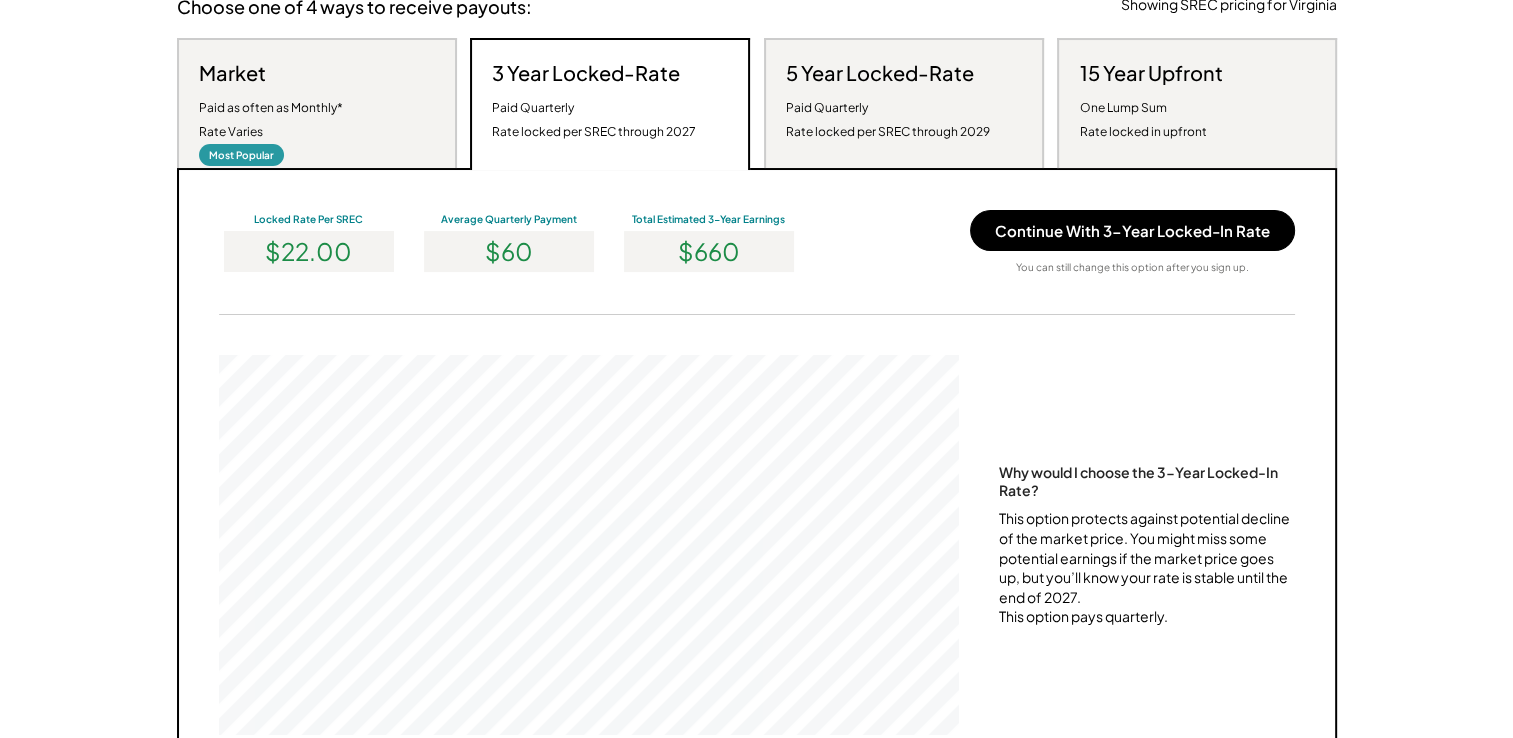 scroll, scrollTop: 999620, scrollLeft: 999260, axis: both 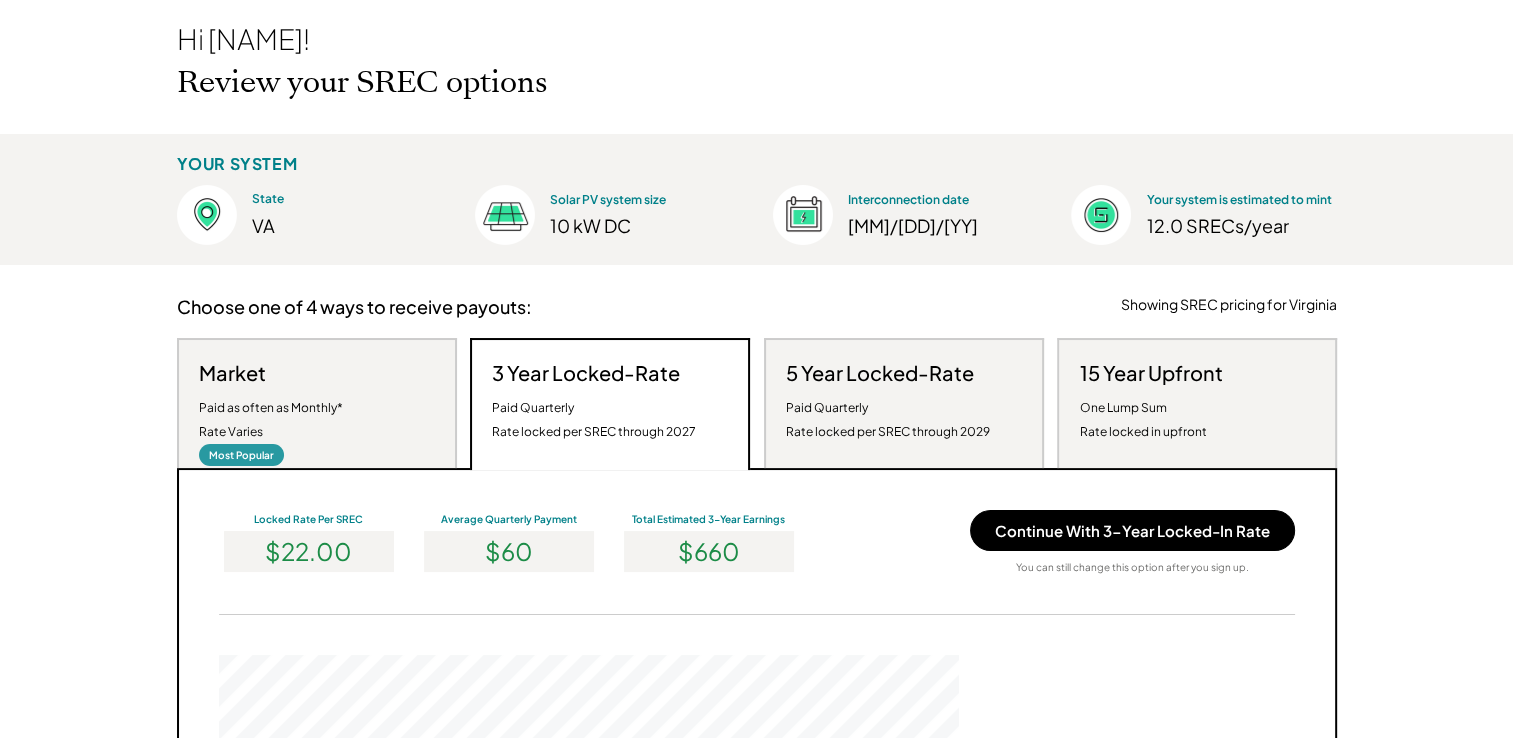 click on "Market Paid as often as Monthly*
Rate Varies" at bounding box center [271, 402] 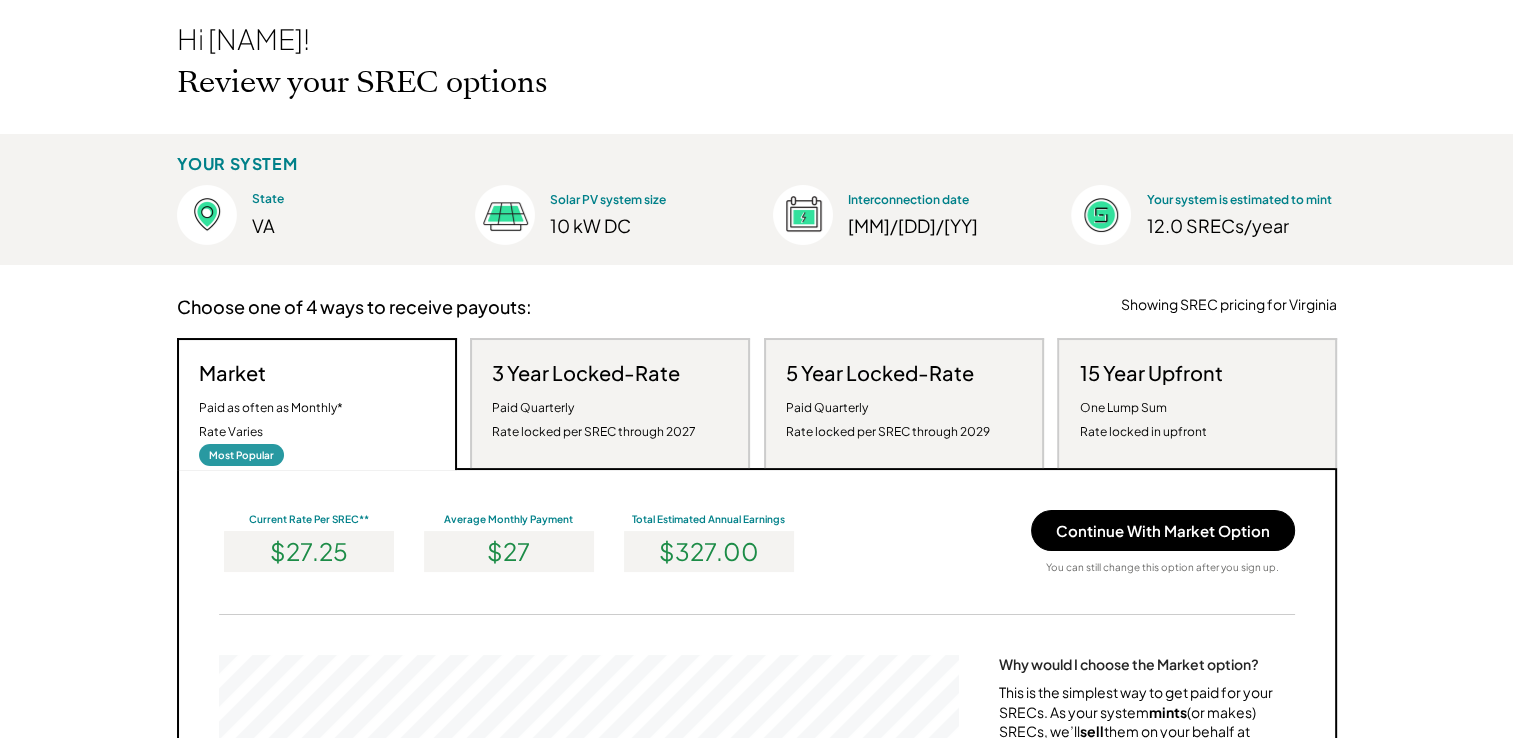 scroll, scrollTop: 999620, scrollLeft: 999260, axis: both 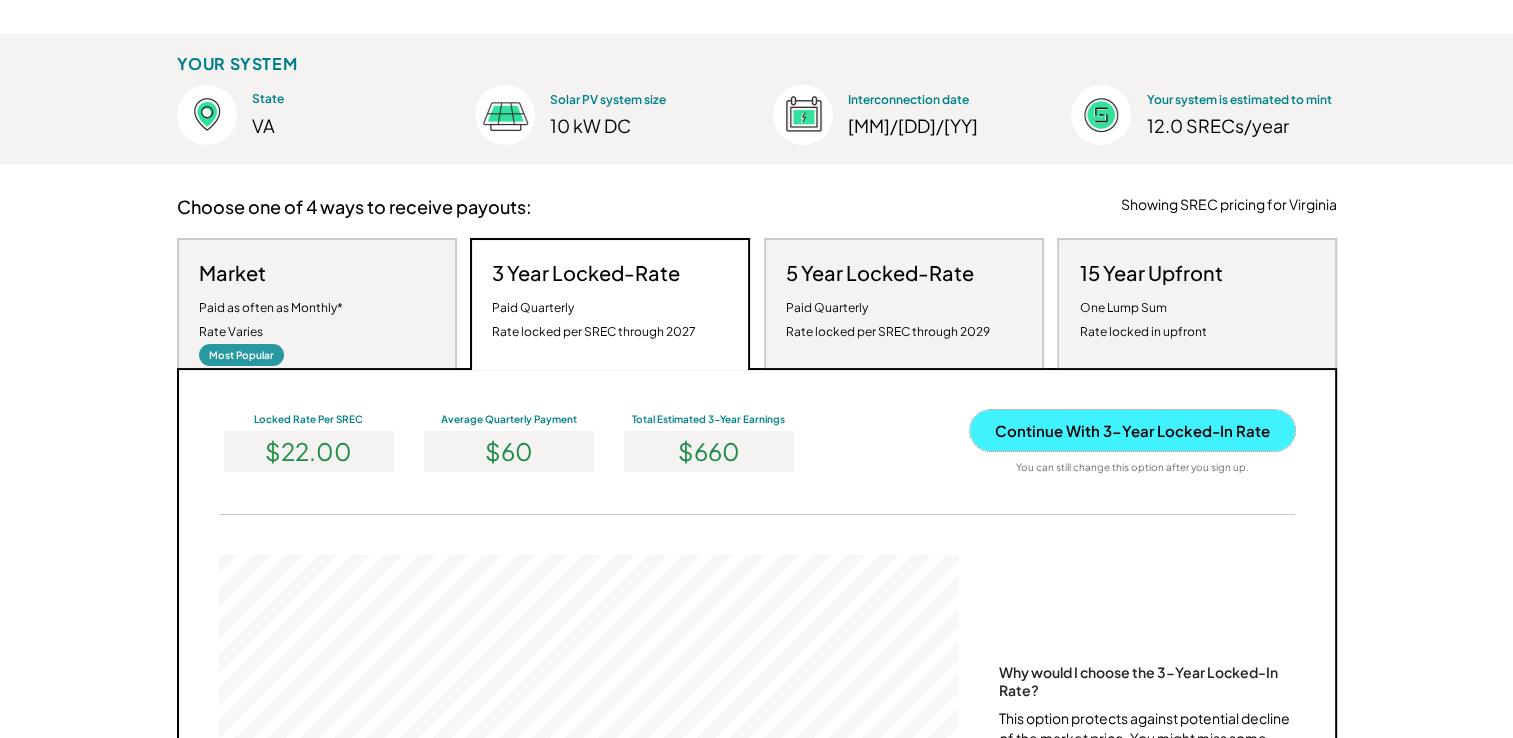 click on "Continue With 3-Year Locked-In Rate" at bounding box center (1132, 430) 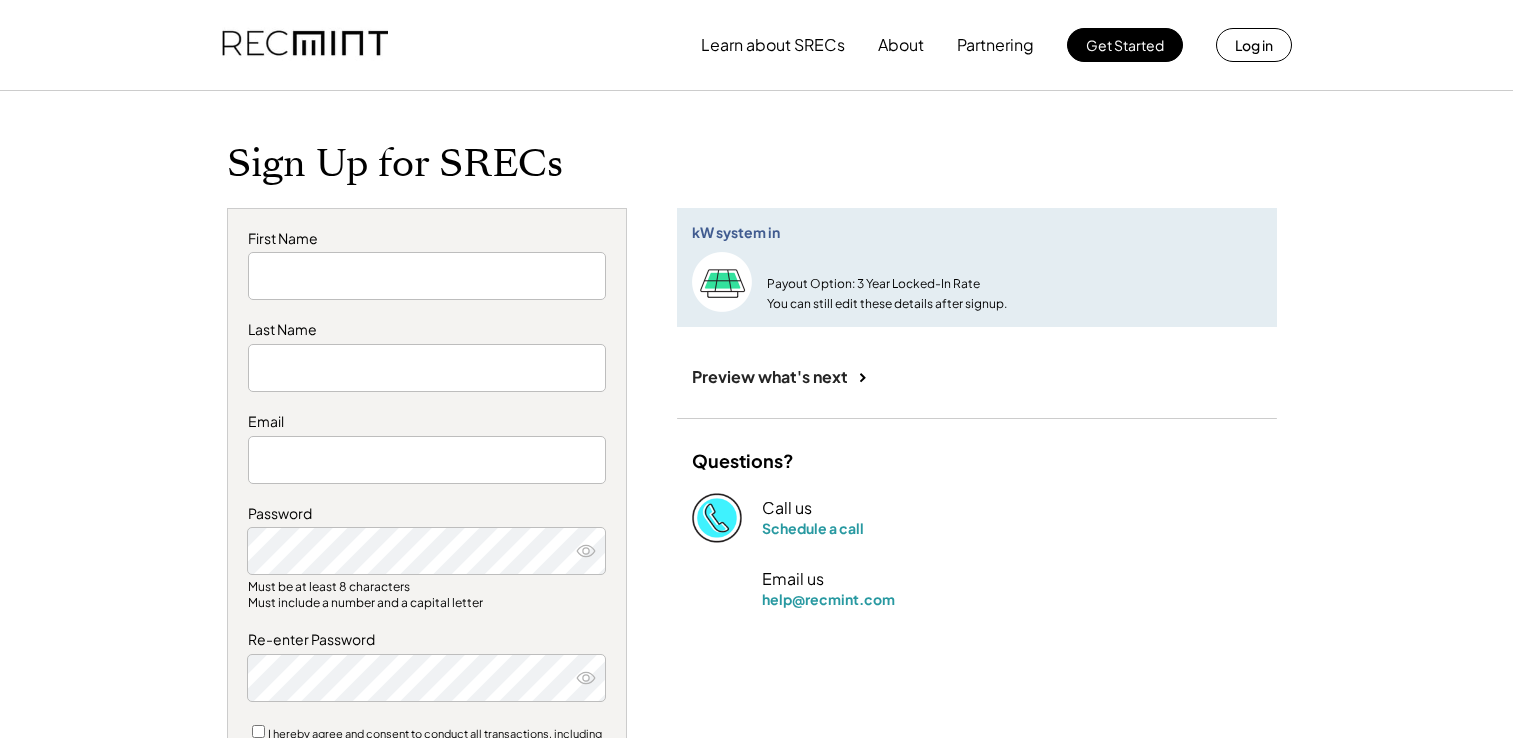 scroll, scrollTop: 100, scrollLeft: 0, axis: vertical 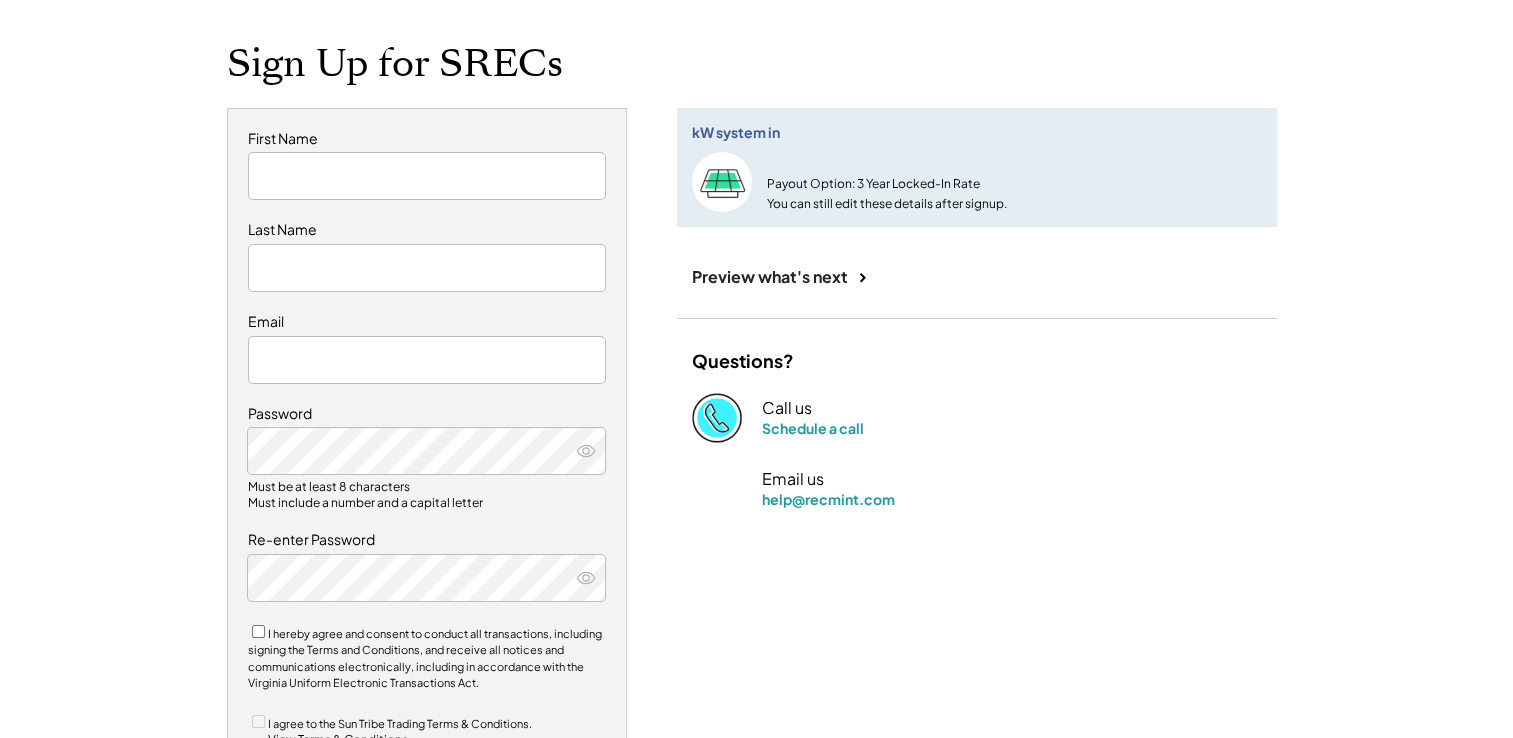 type on "****" 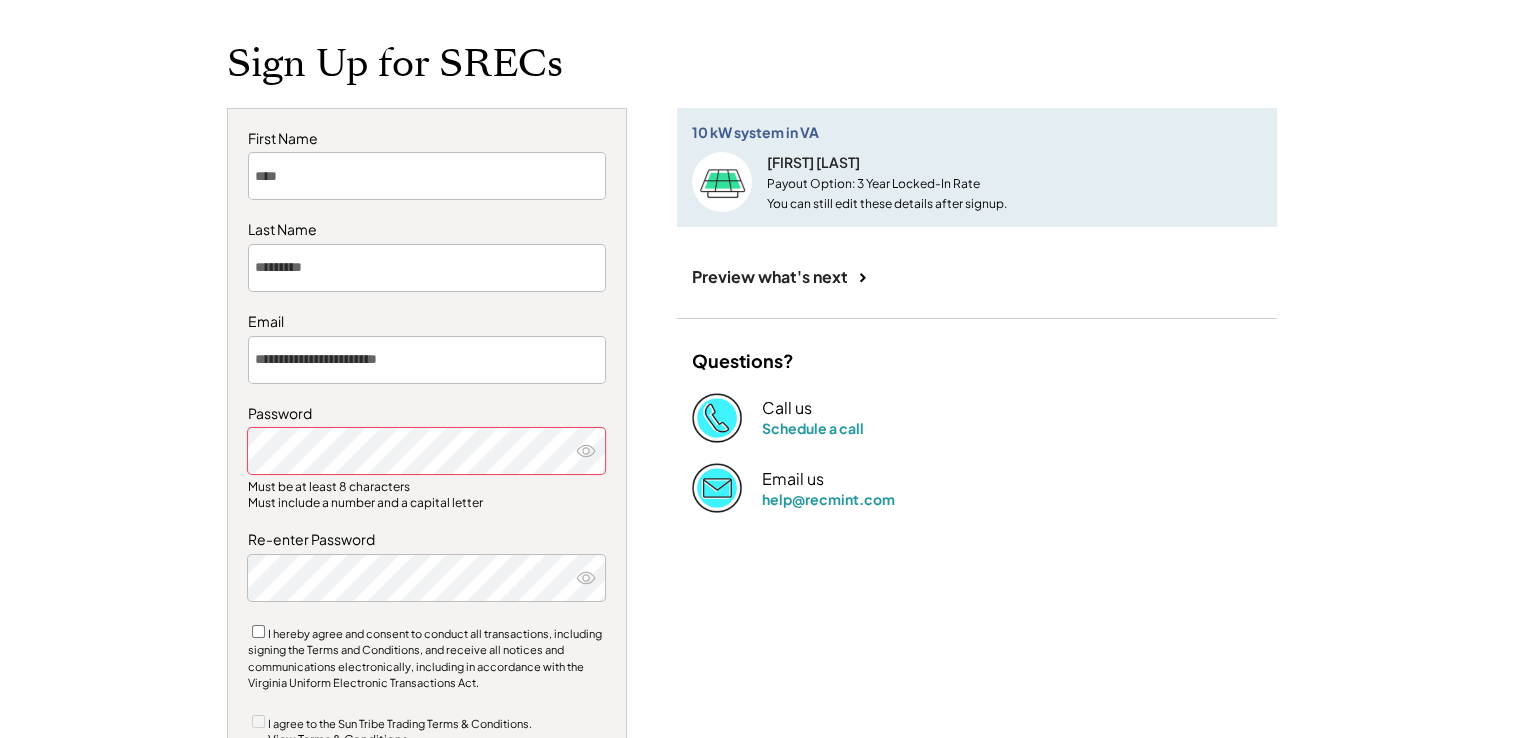 click on "**********" at bounding box center (757, 452) 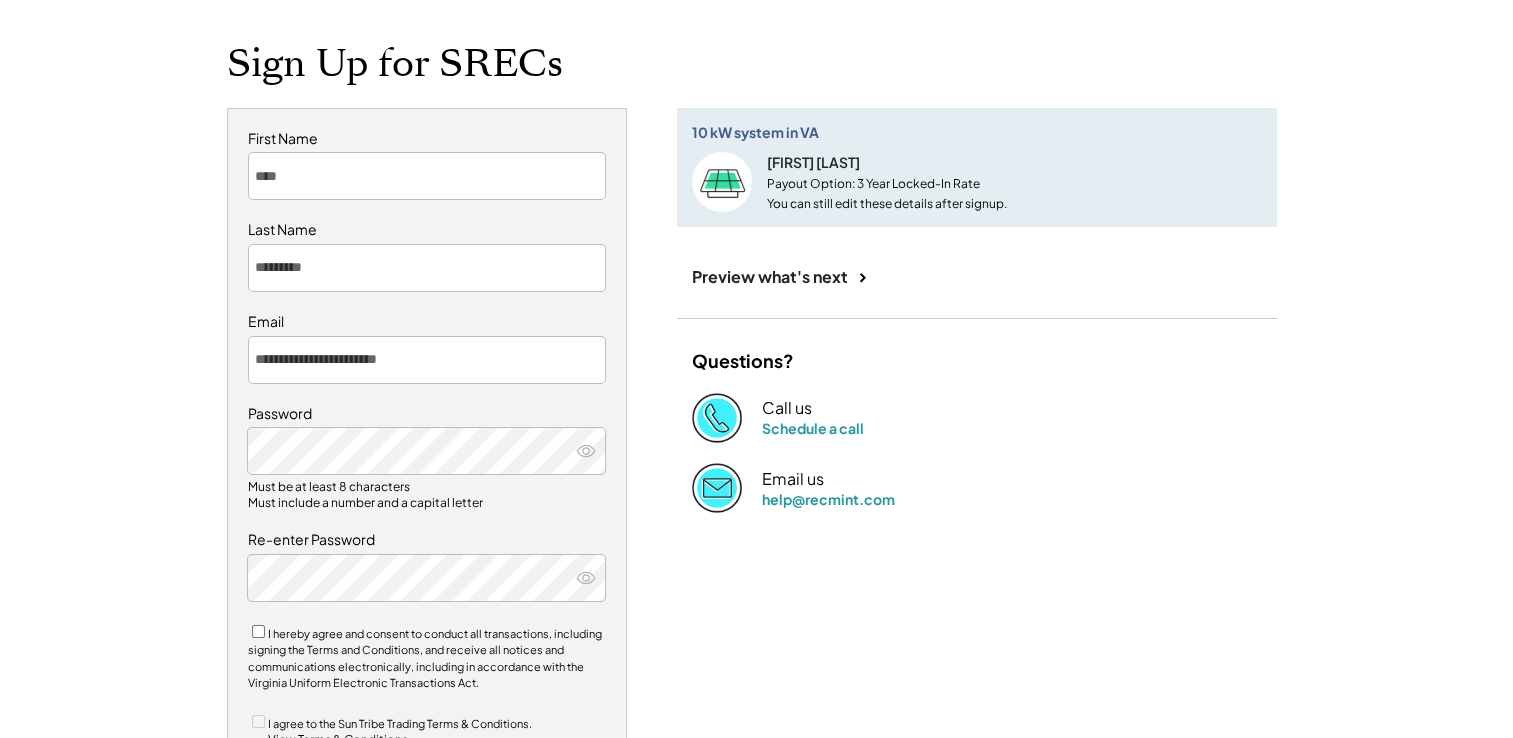 click on "**********" at bounding box center (427, 486) 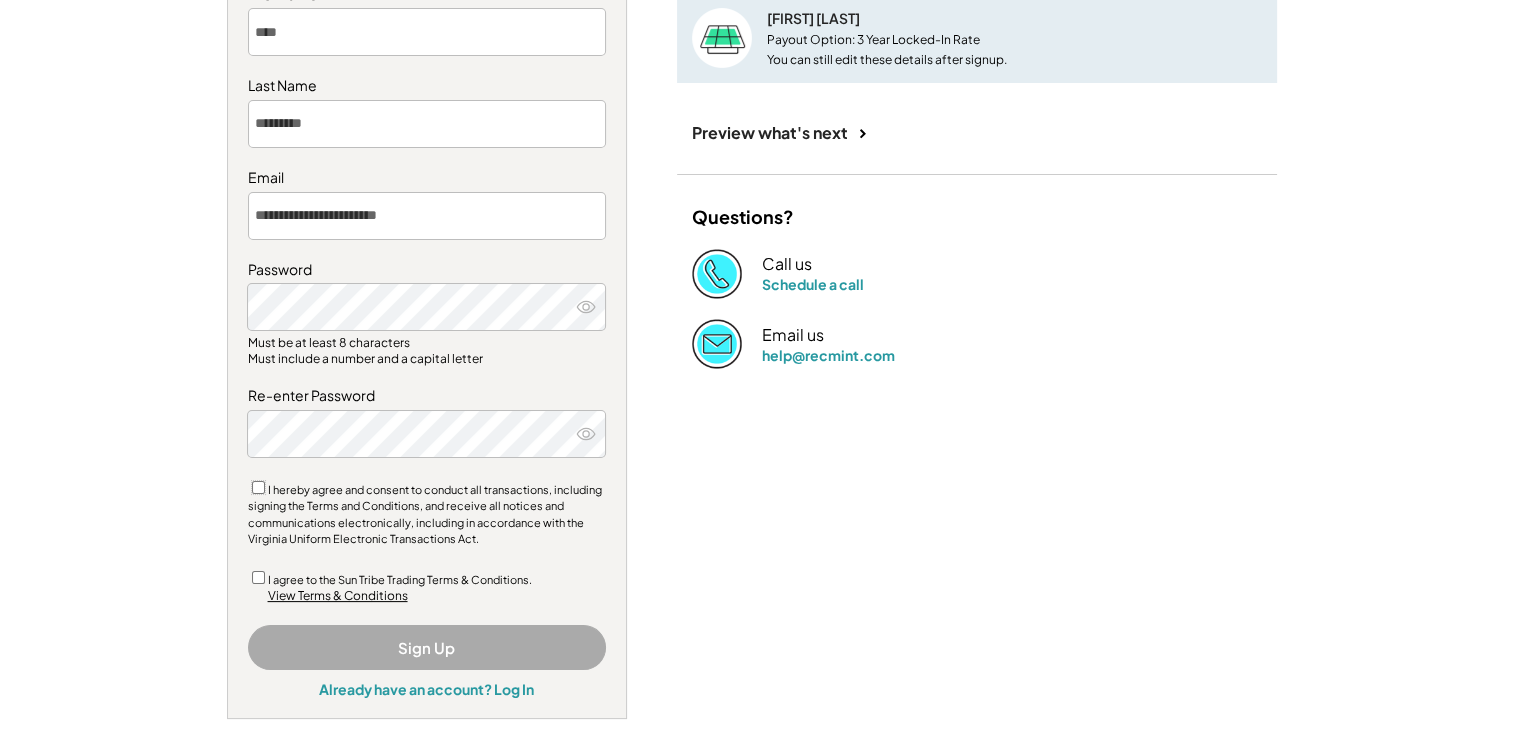 scroll, scrollTop: 300, scrollLeft: 0, axis: vertical 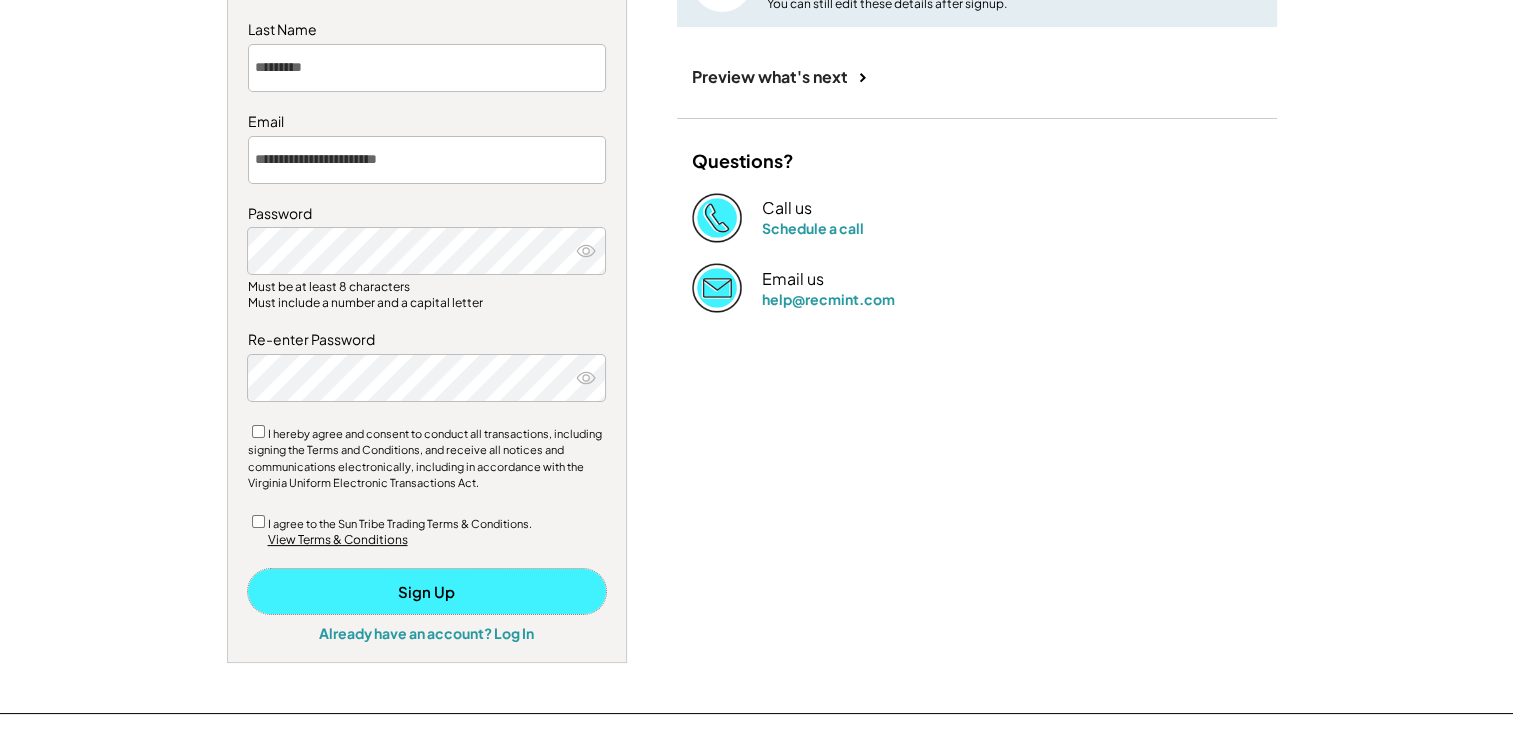 click on "Sign Up" at bounding box center [427, 591] 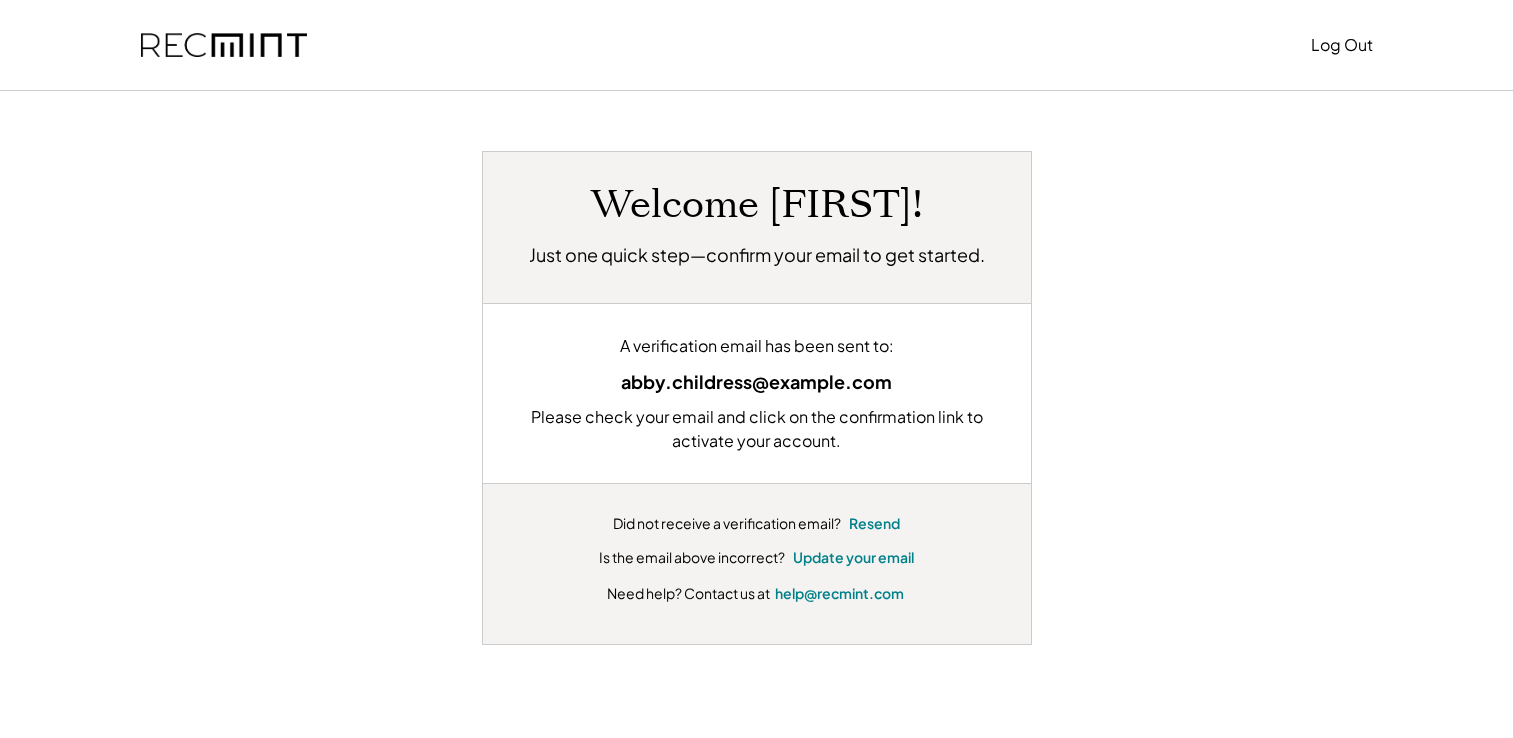 scroll, scrollTop: 0, scrollLeft: 0, axis: both 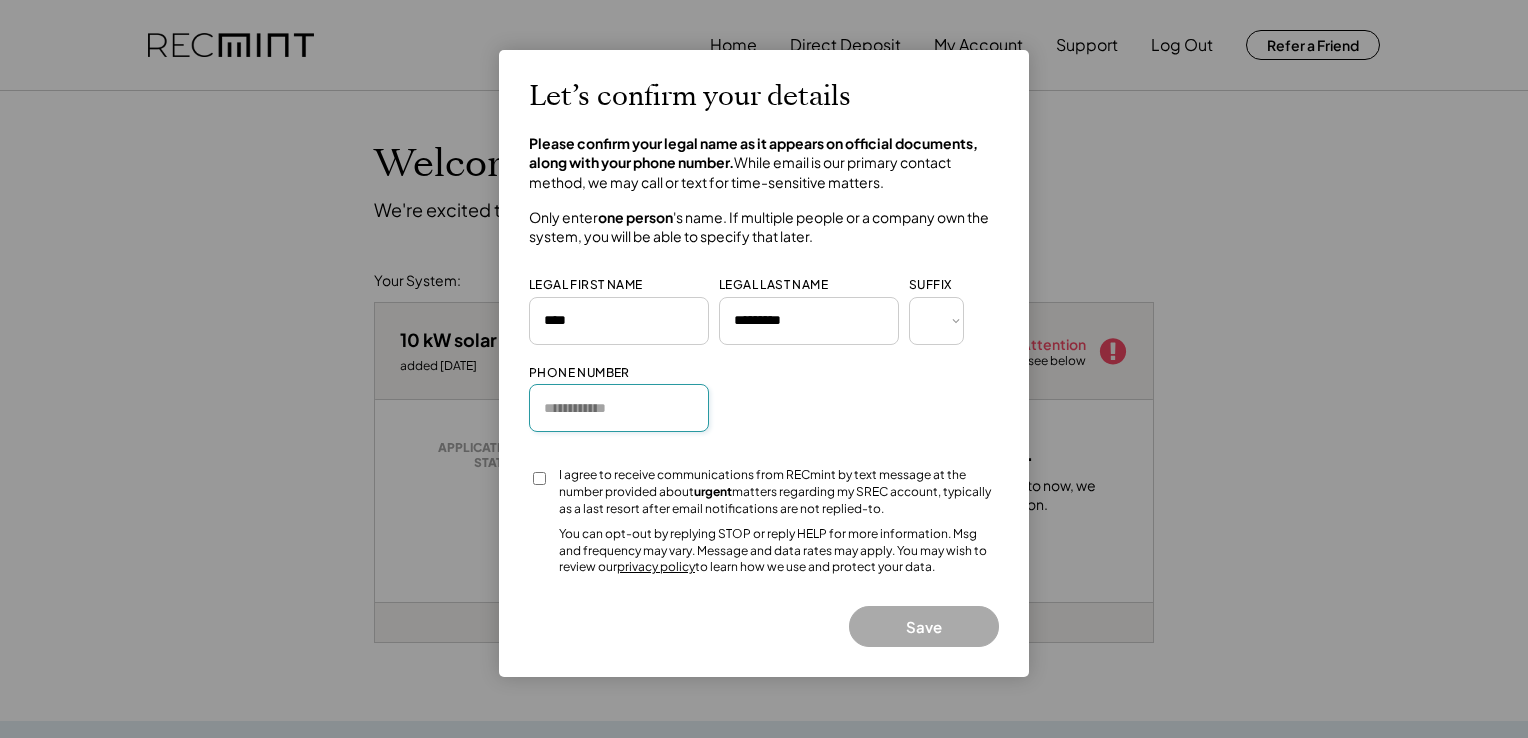 click at bounding box center (619, 408) 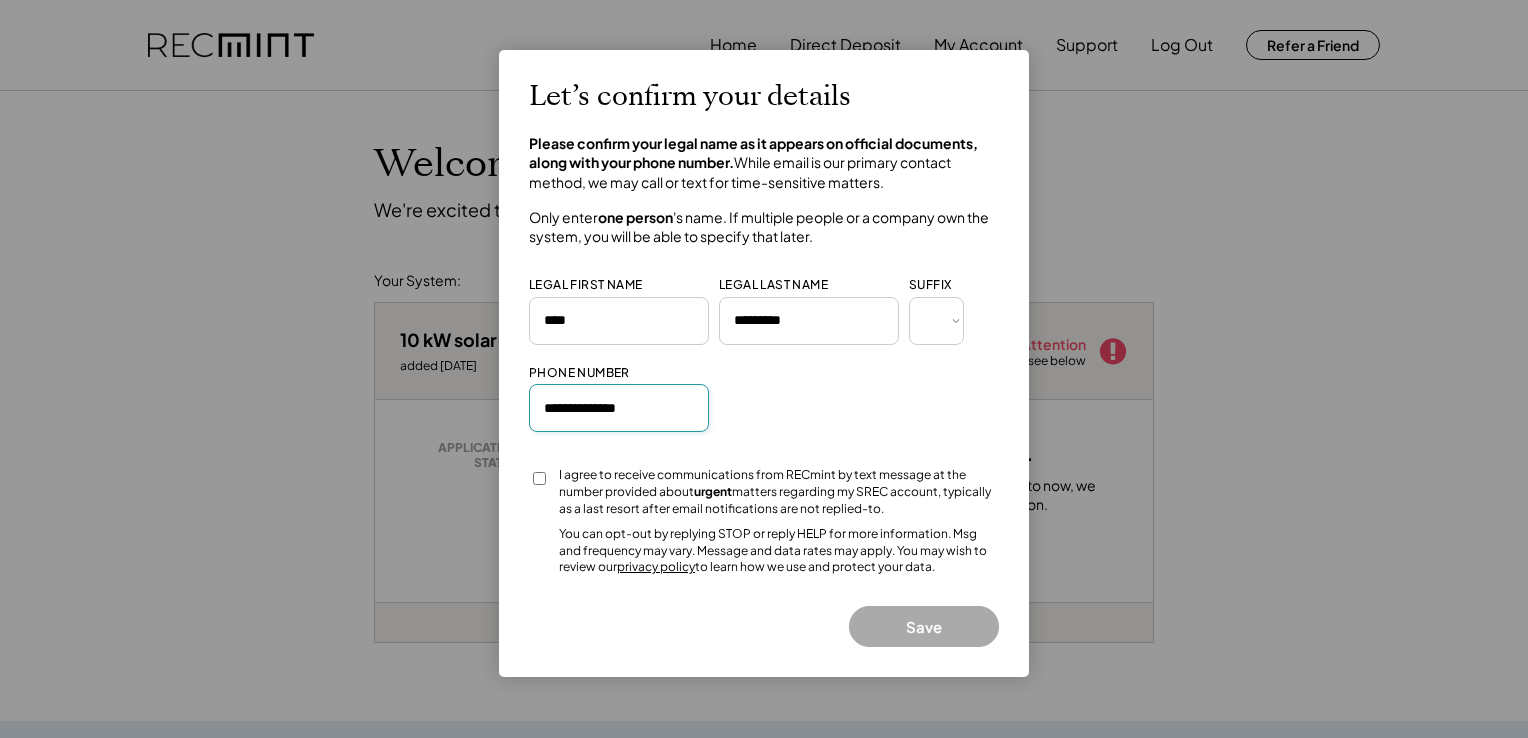 type on "**********" 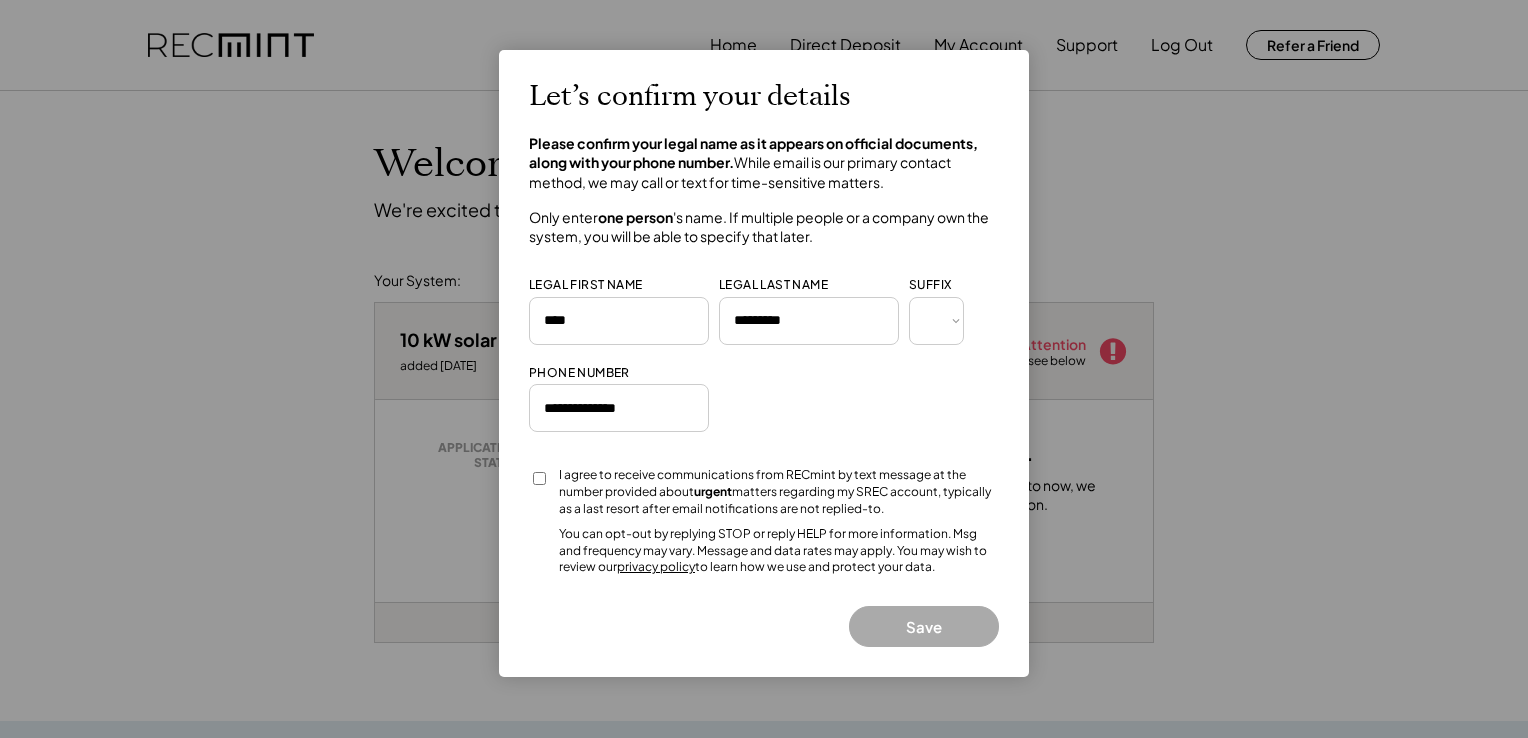 click at bounding box center [539, 485] 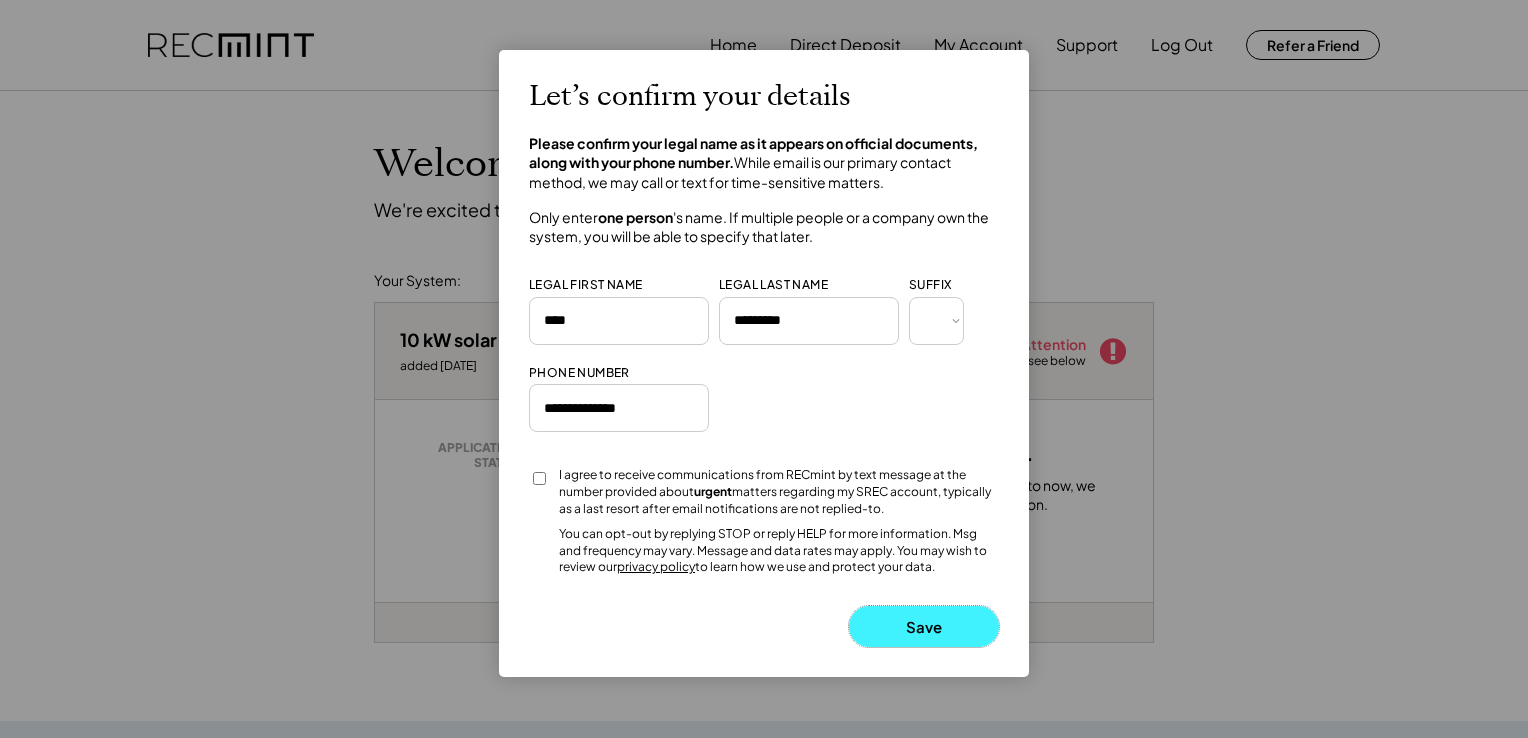 click on "Save" at bounding box center (924, 626) 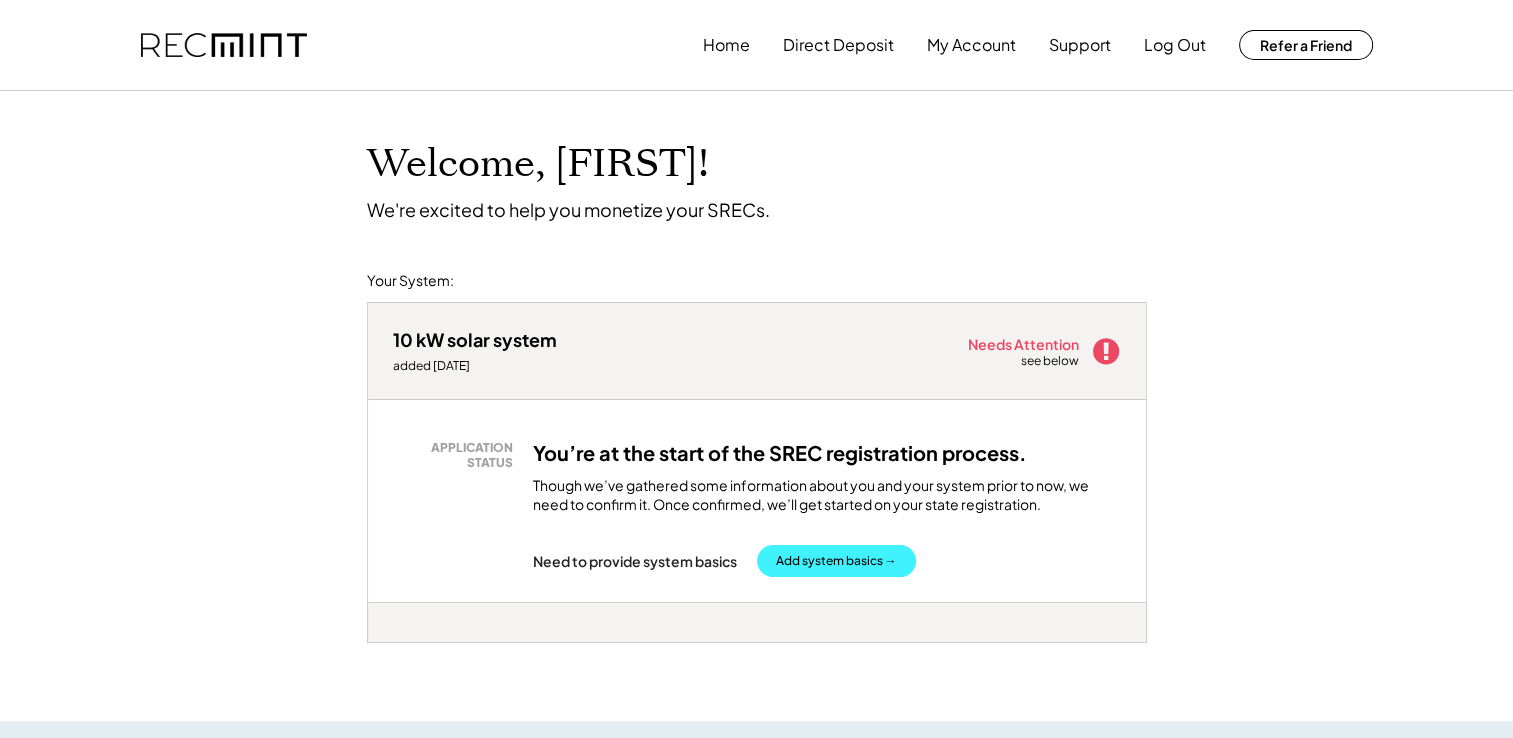 click on "Add system basics →" at bounding box center [836, 561] 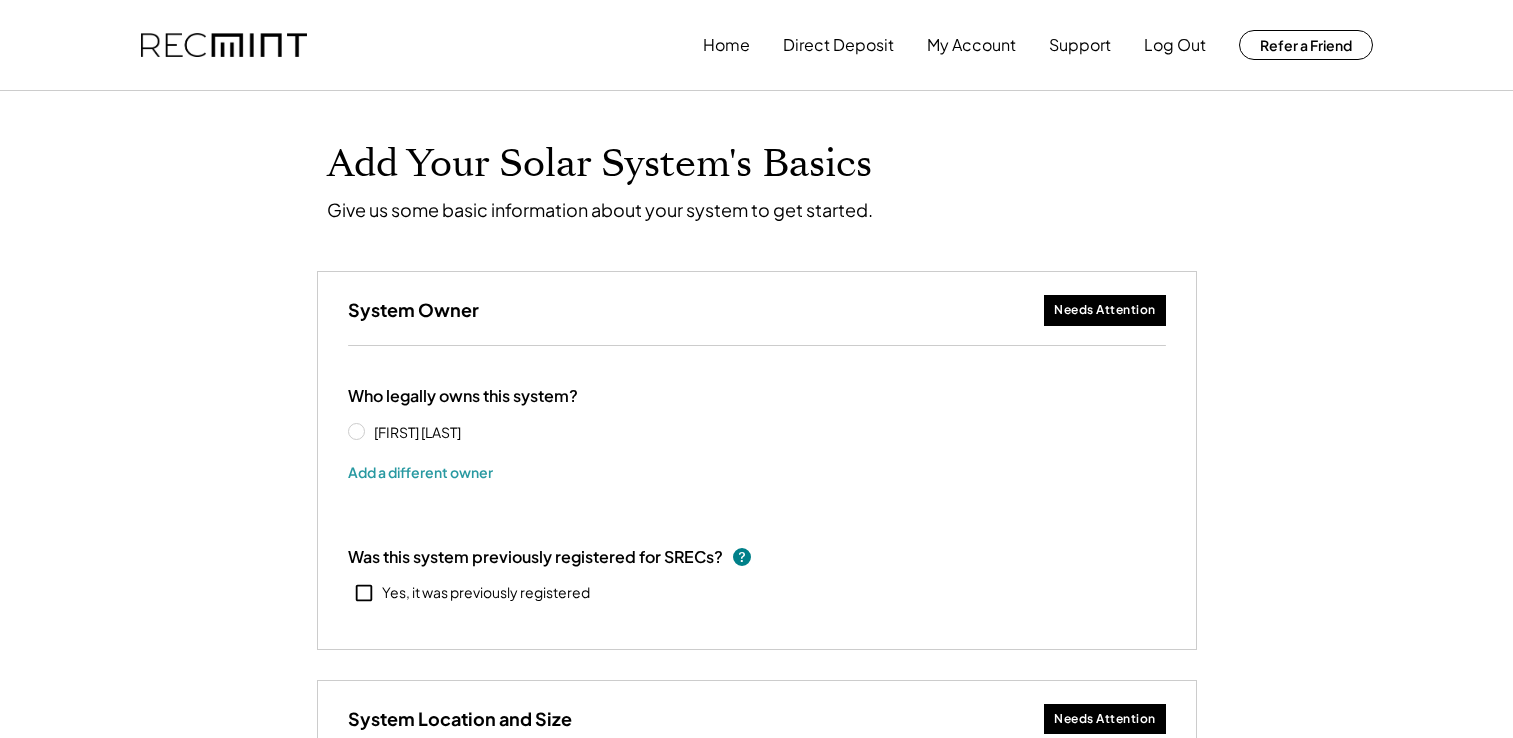 scroll, scrollTop: 0, scrollLeft: 0, axis: both 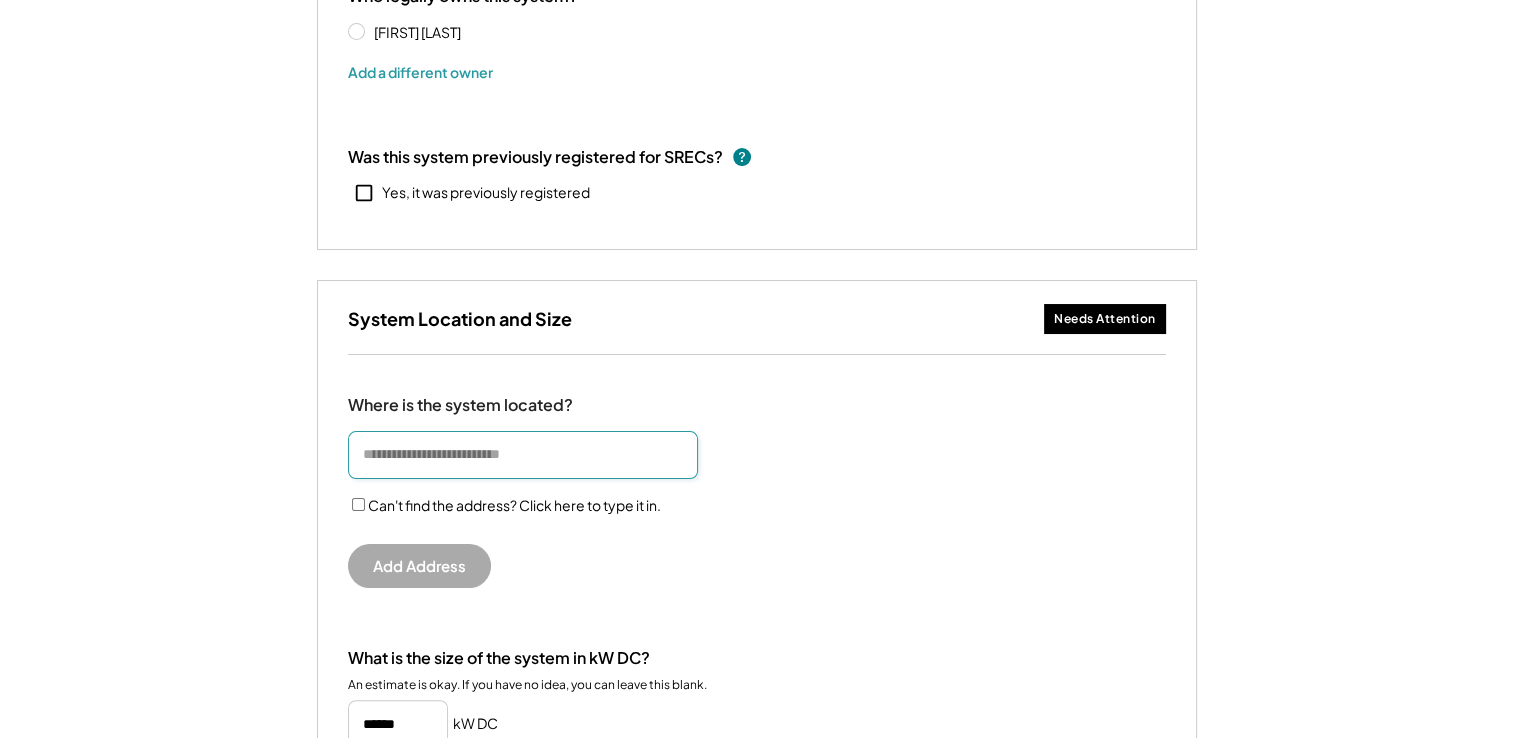 click at bounding box center [523, 455] 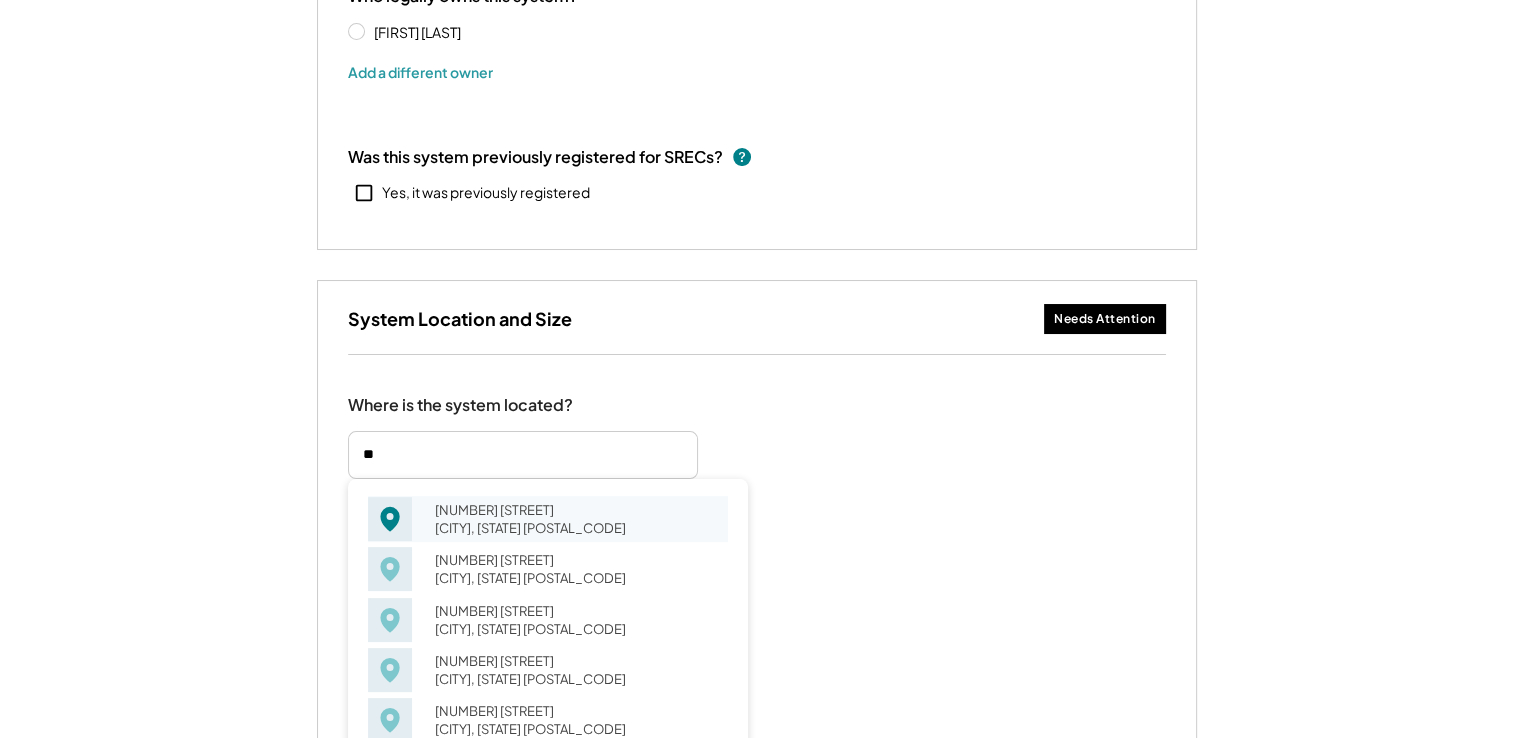 click on "88 Valleyview Dr
Madison Heights, VA 24572" at bounding box center [575, 519] 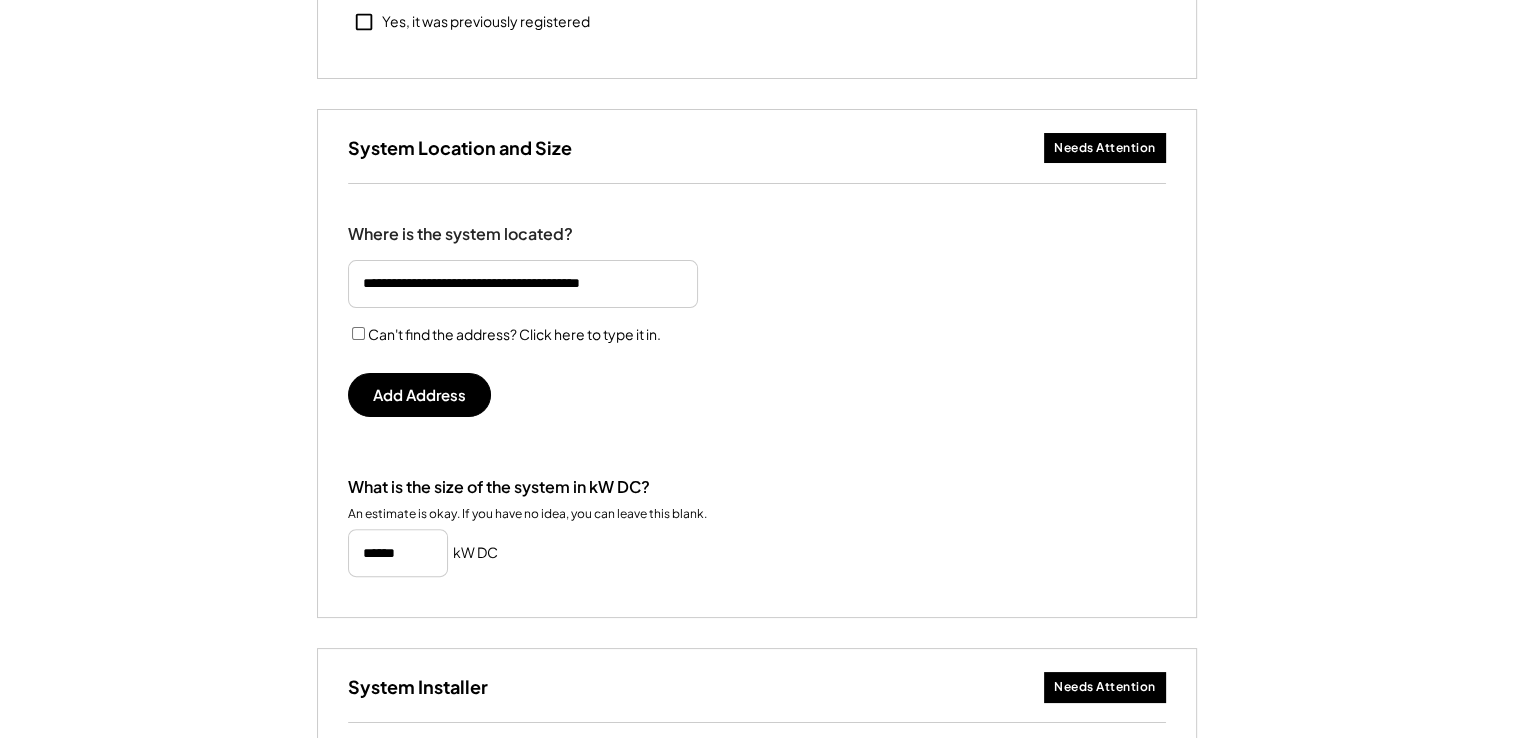 scroll, scrollTop: 600, scrollLeft: 0, axis: vertical 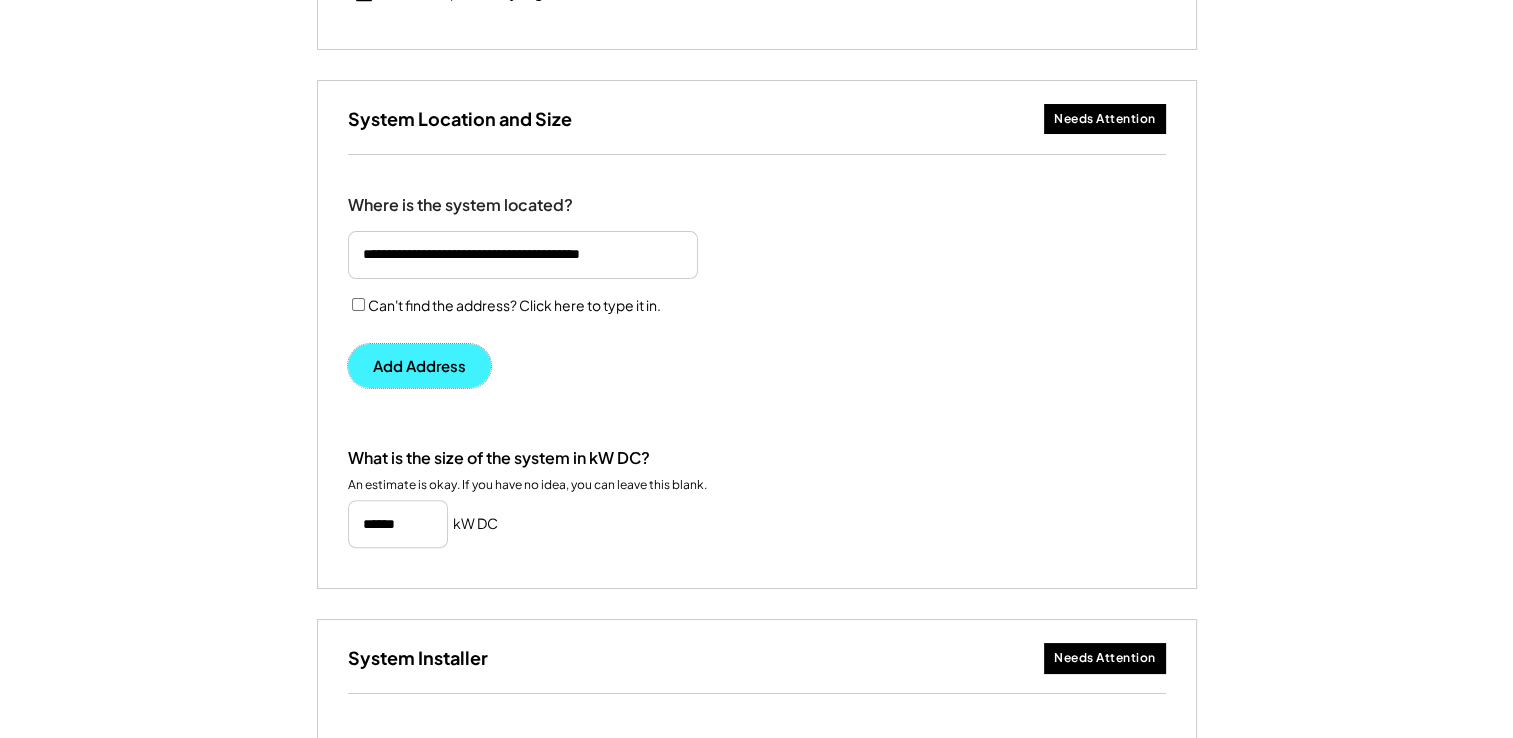 click on "Add Address" at bounding box center (419, 366) 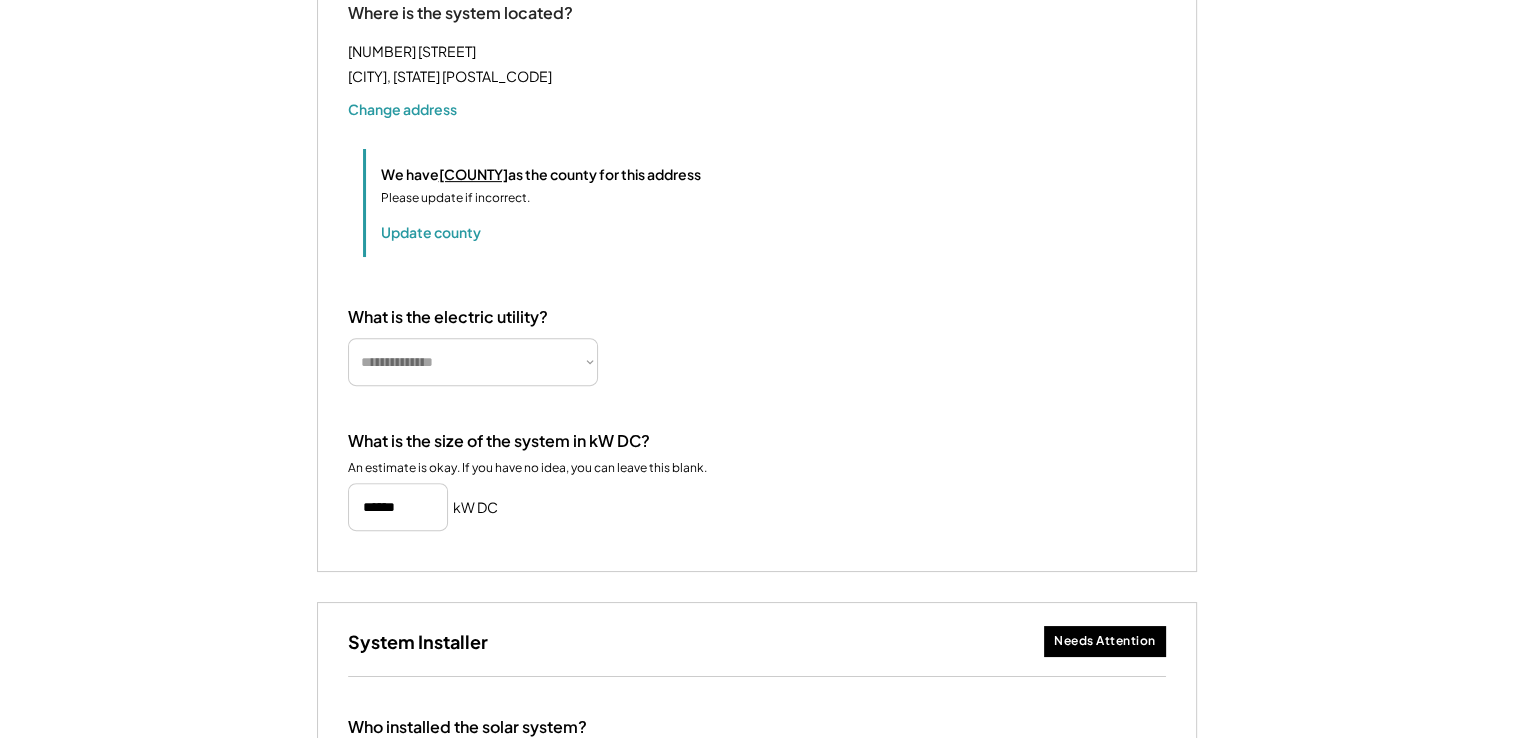 scroll, scrollTop: 800, scrollLeft: 0, axis: vertical 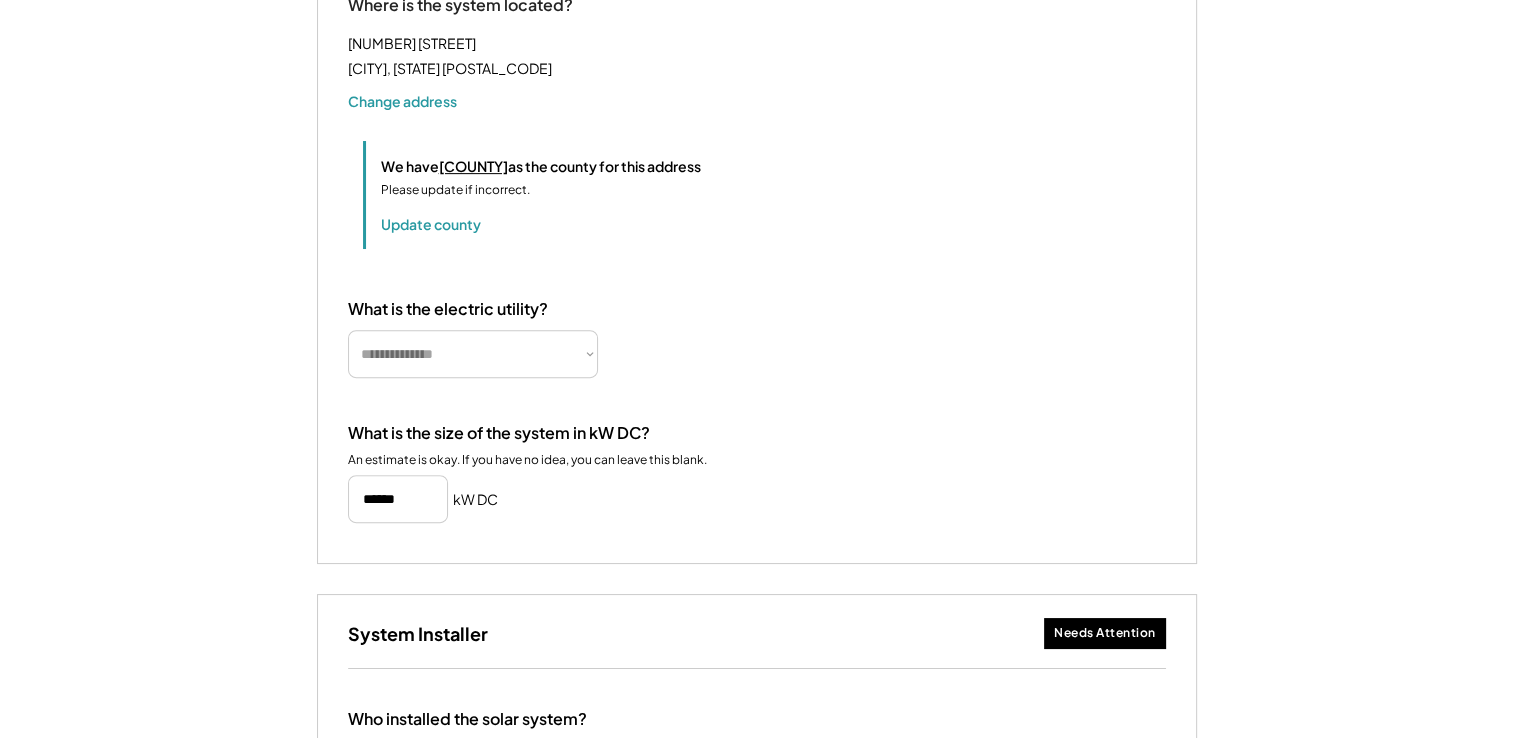 click on "**********" at bounding box center (473, 354) 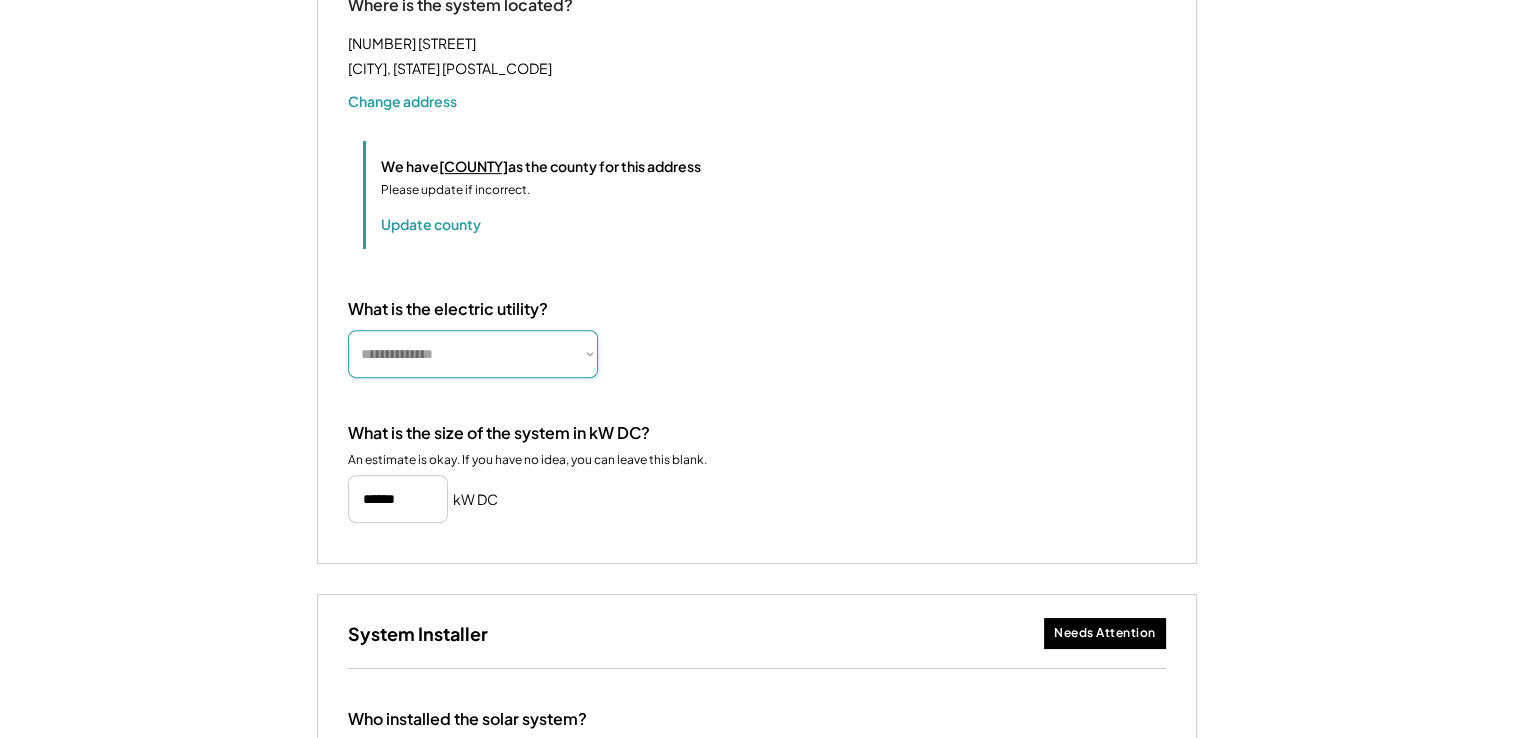 select on "**********" 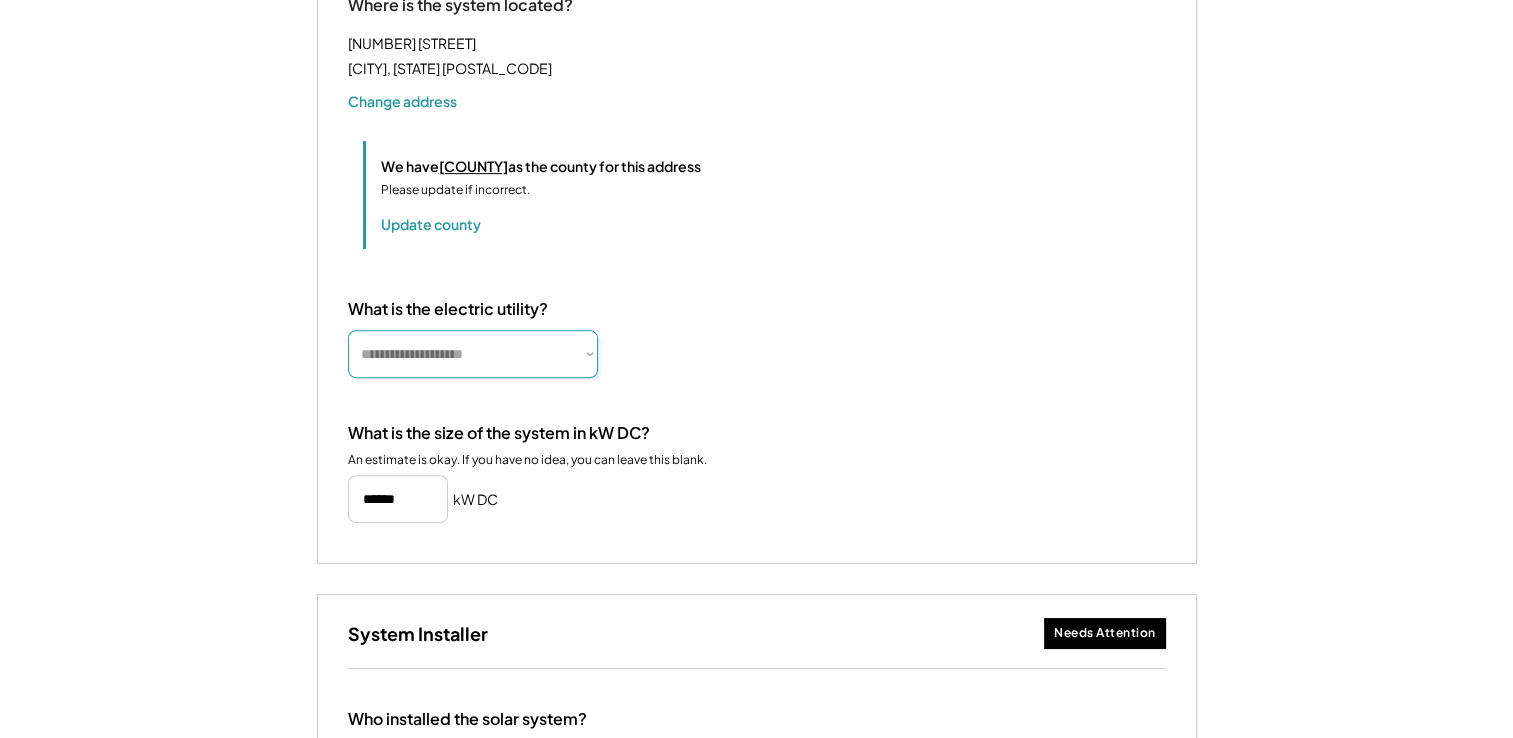 click on "**********" at bounding box center [473, 354] 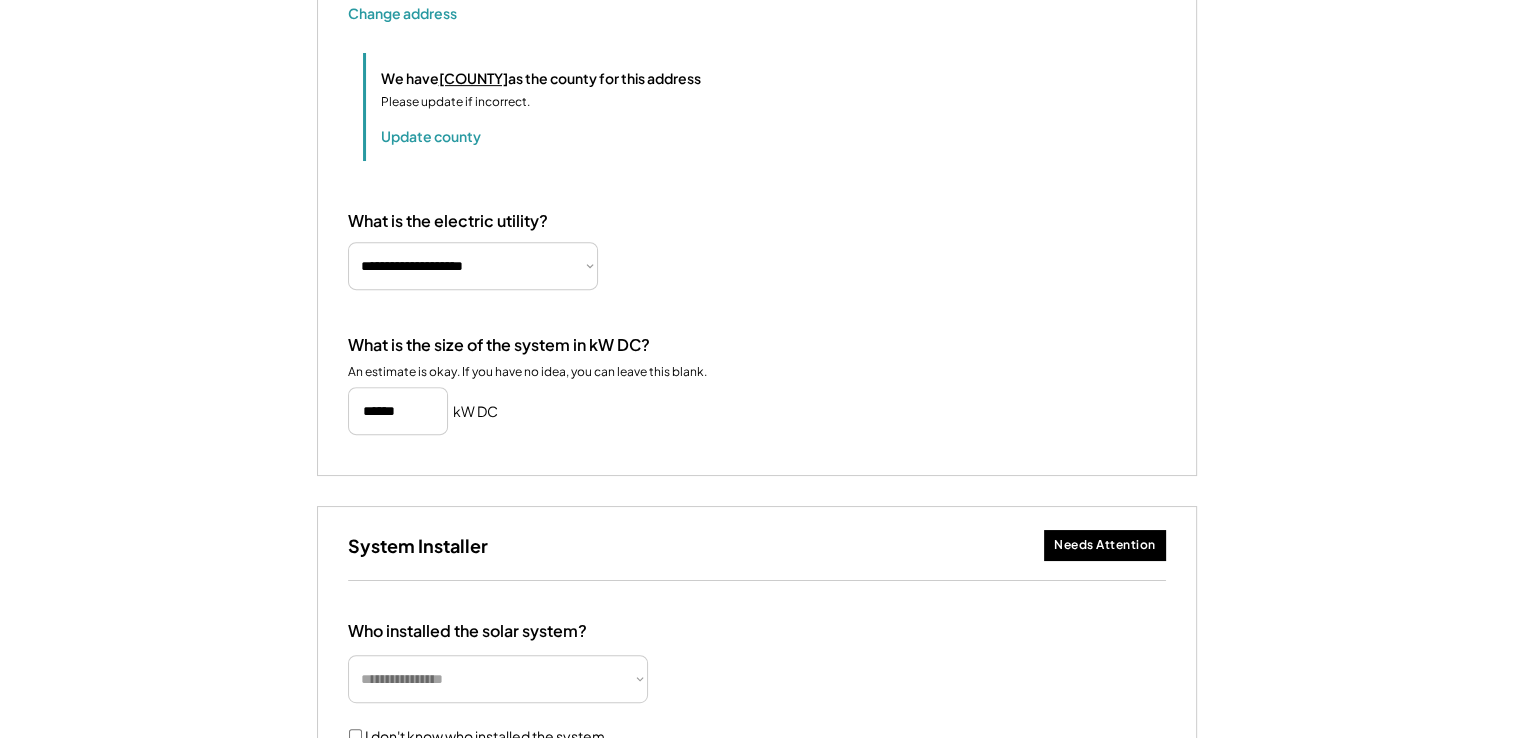 scroll, scrollTop: 1000, scrollLeft: 0, axis: vertical 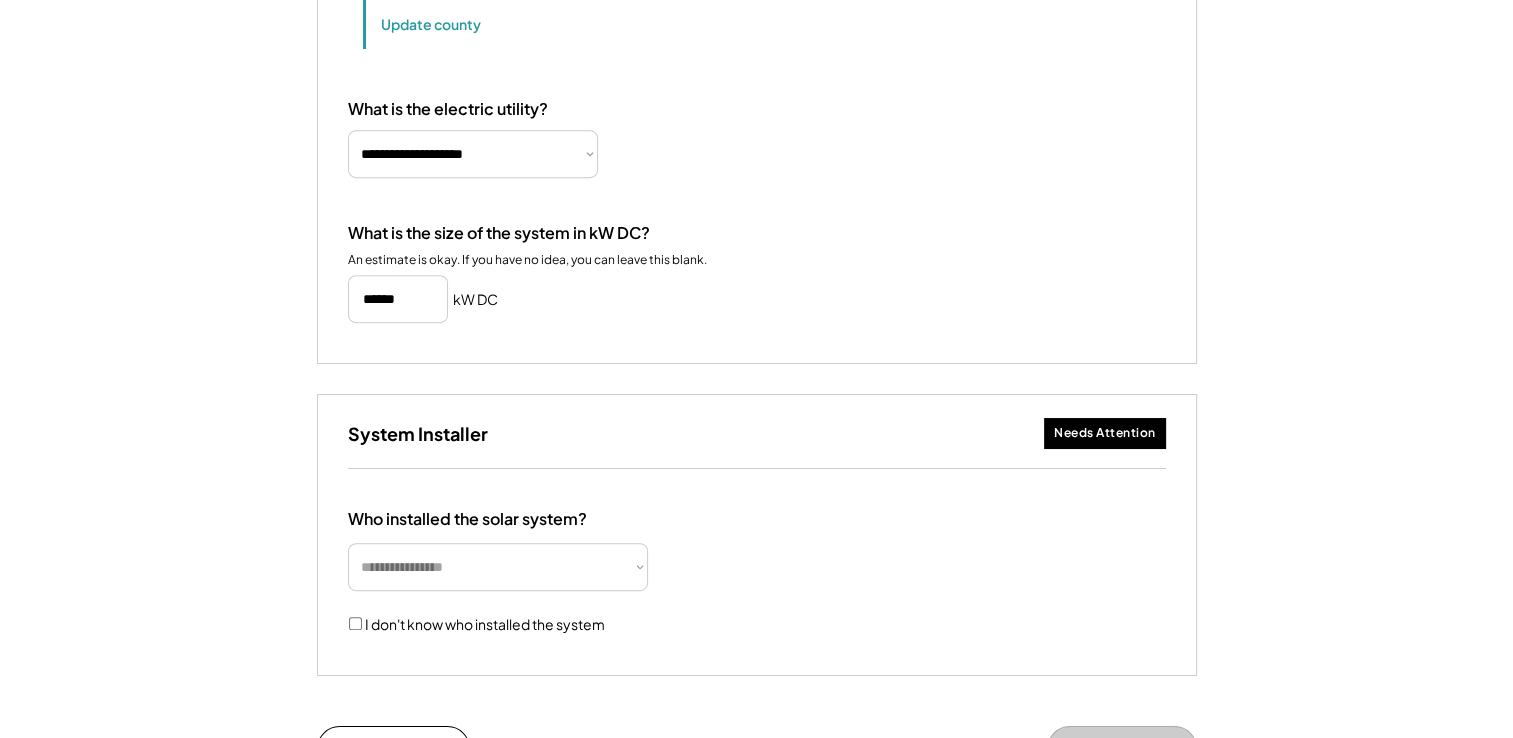 click on "**********" at bounding box center [498, 567] 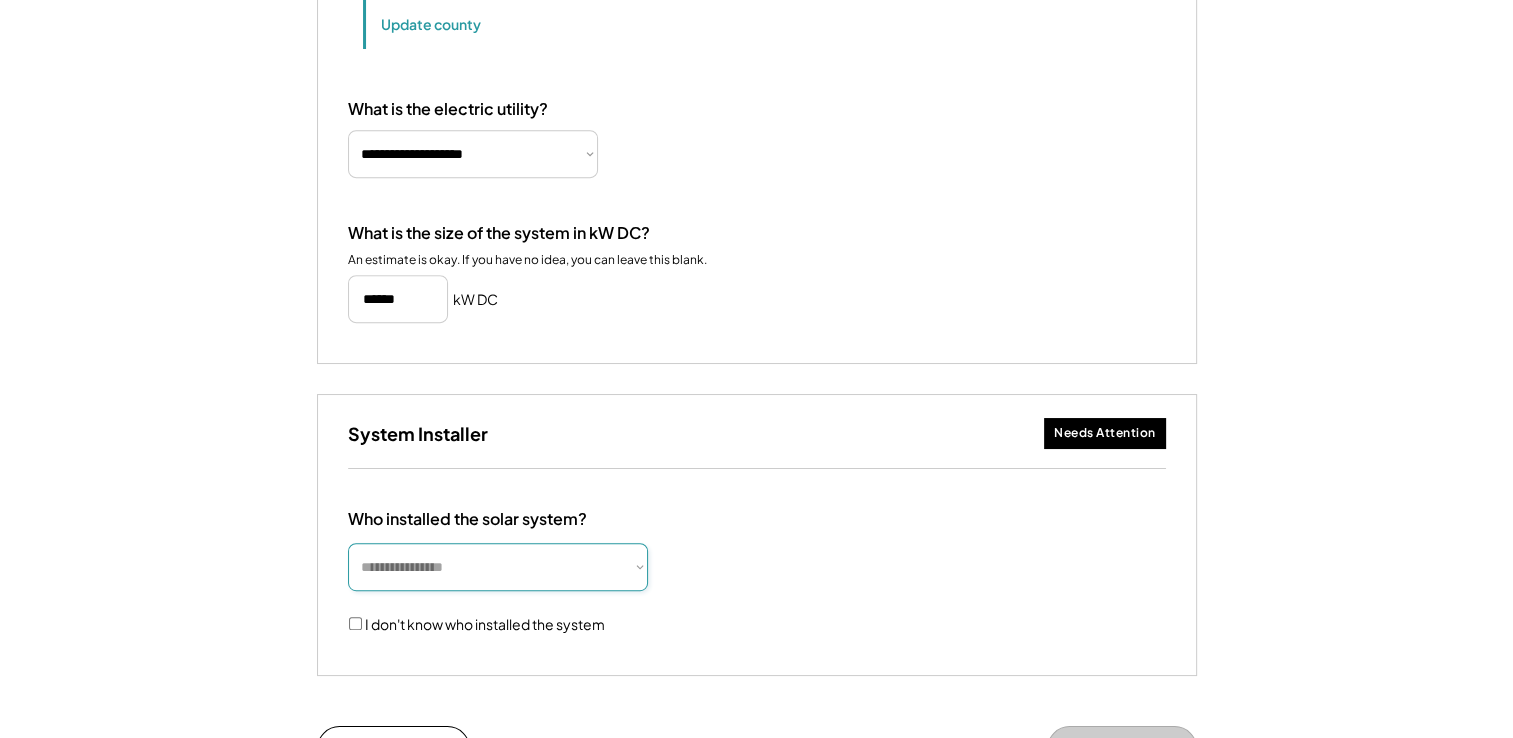 click on "**********" at bounding box center [498, 567] 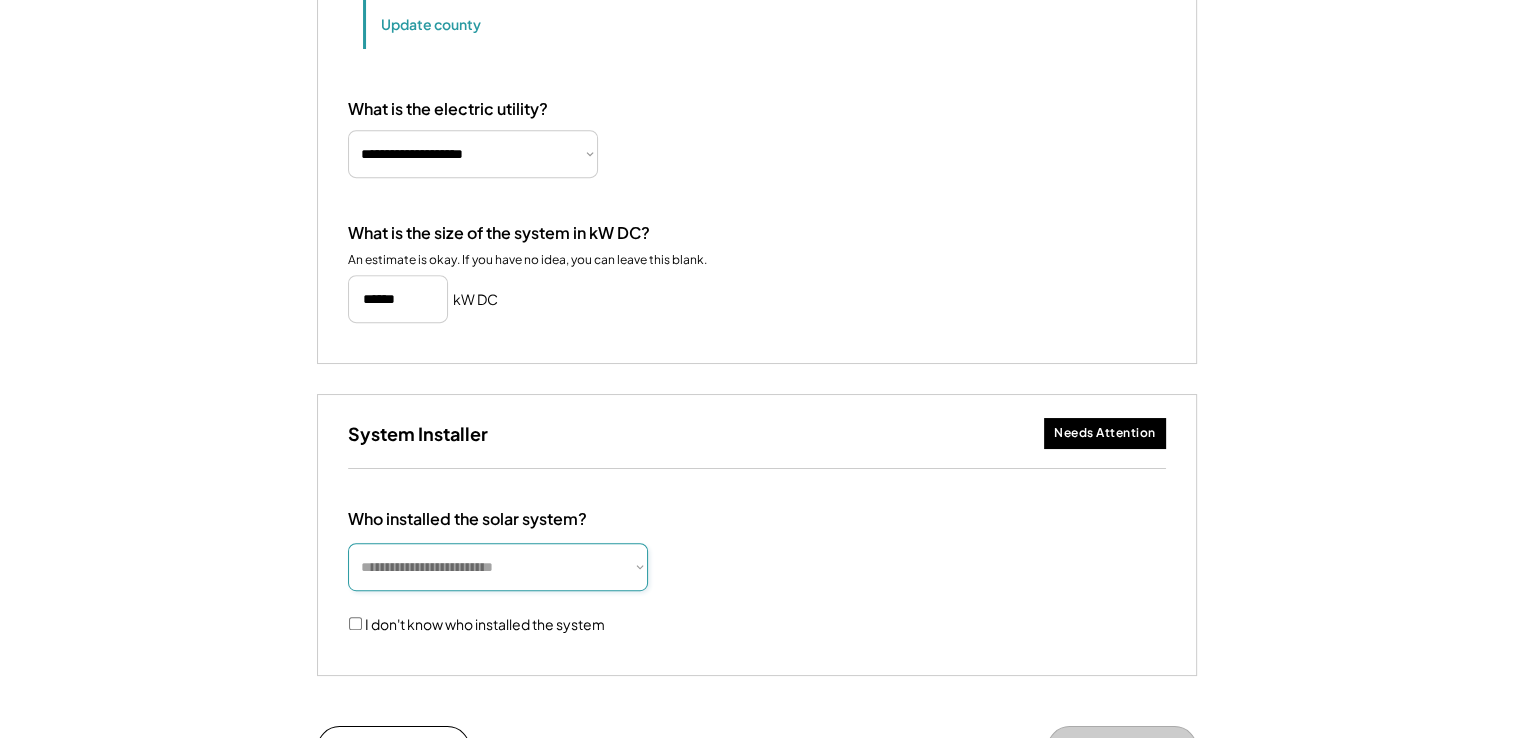 click on "**********" at bounding box center [498, 567] 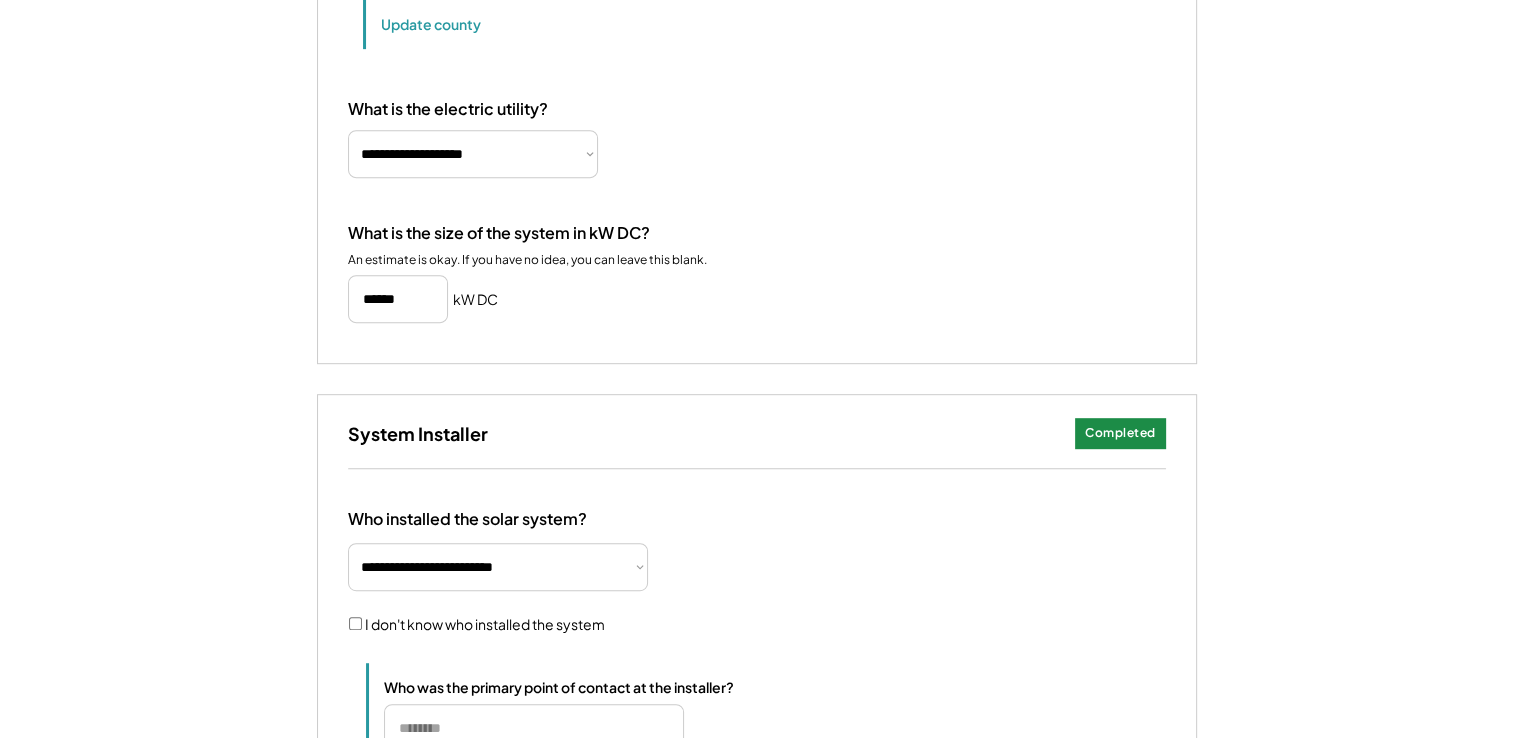 type 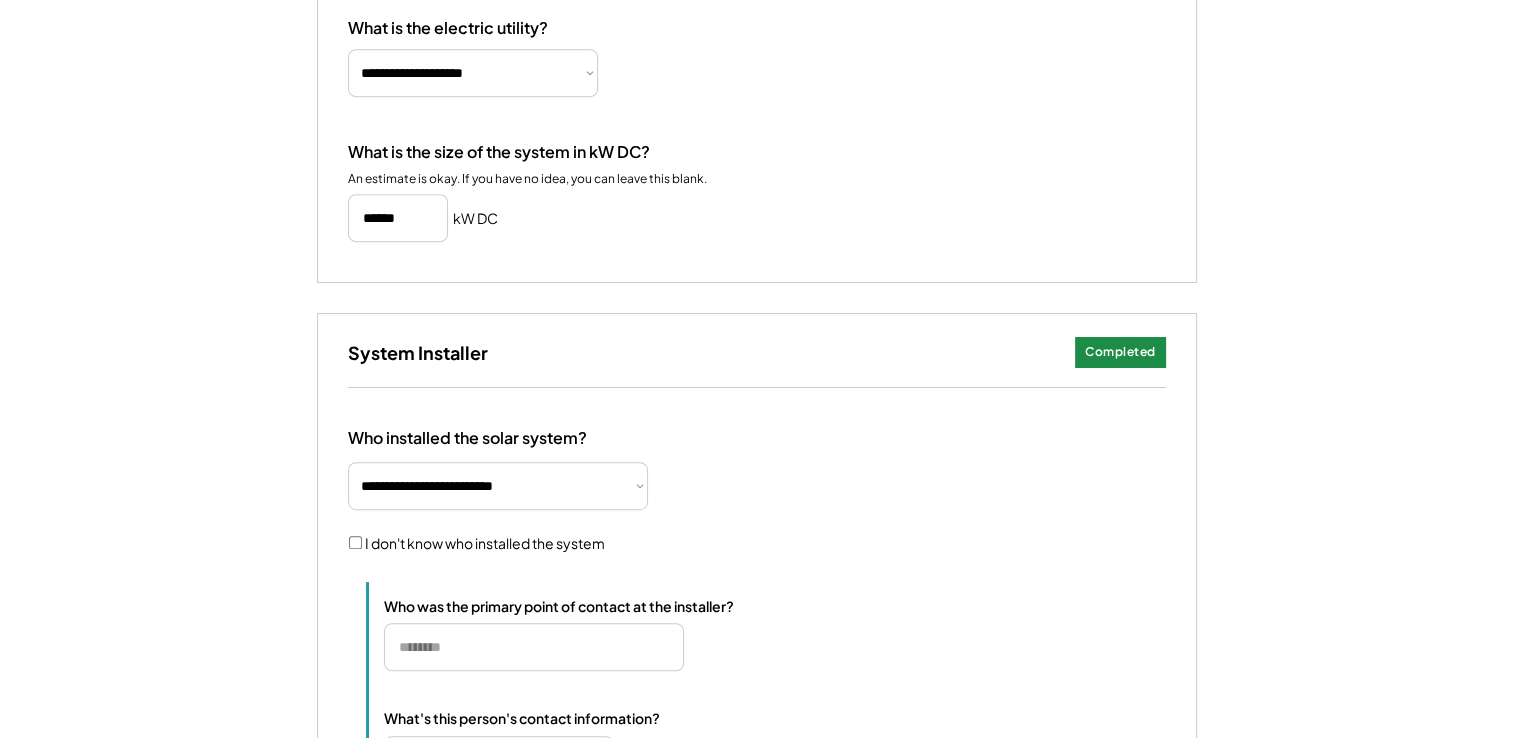 scroll, scrollTop: 1200, scrollLeft: 0, axis: vertical 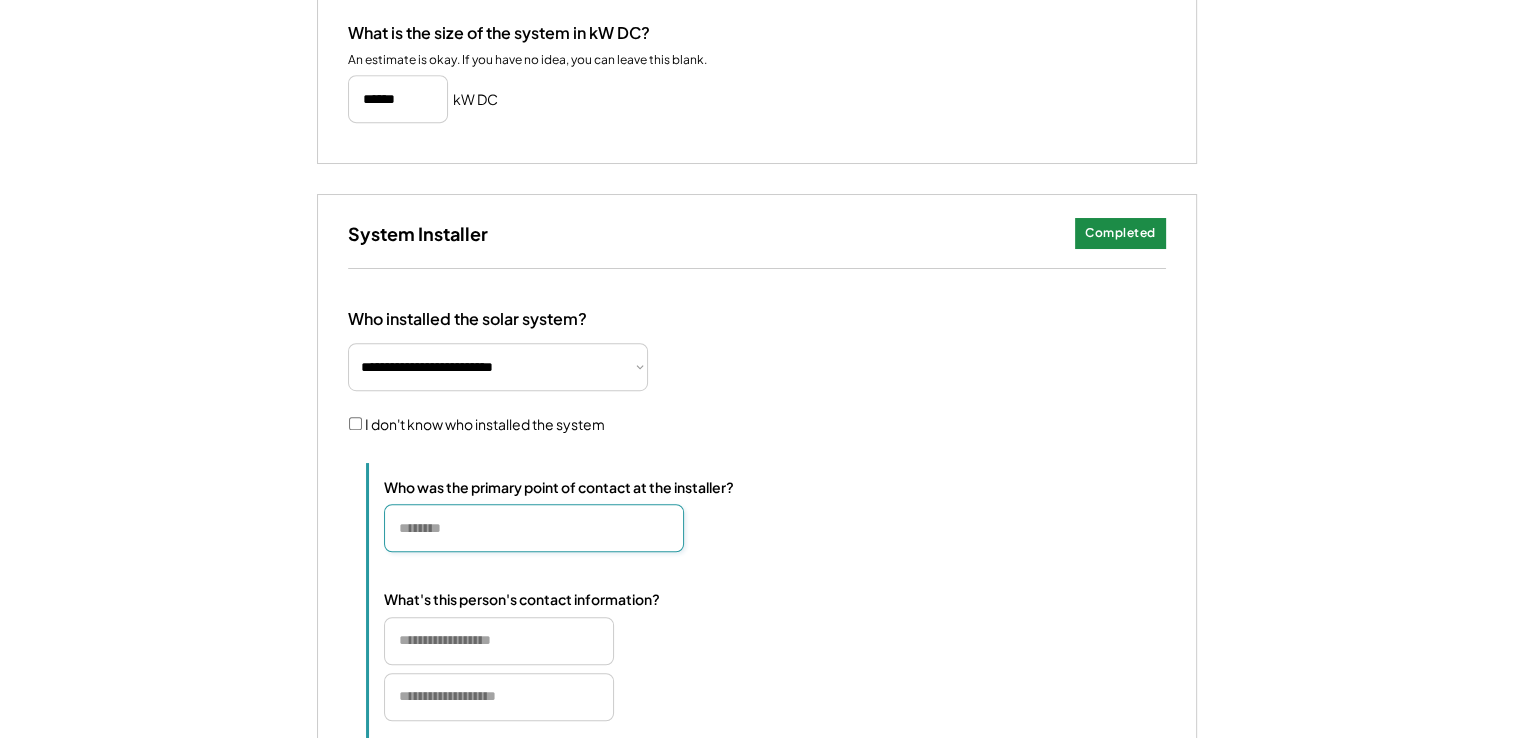 click at bounding box center [534, 528] 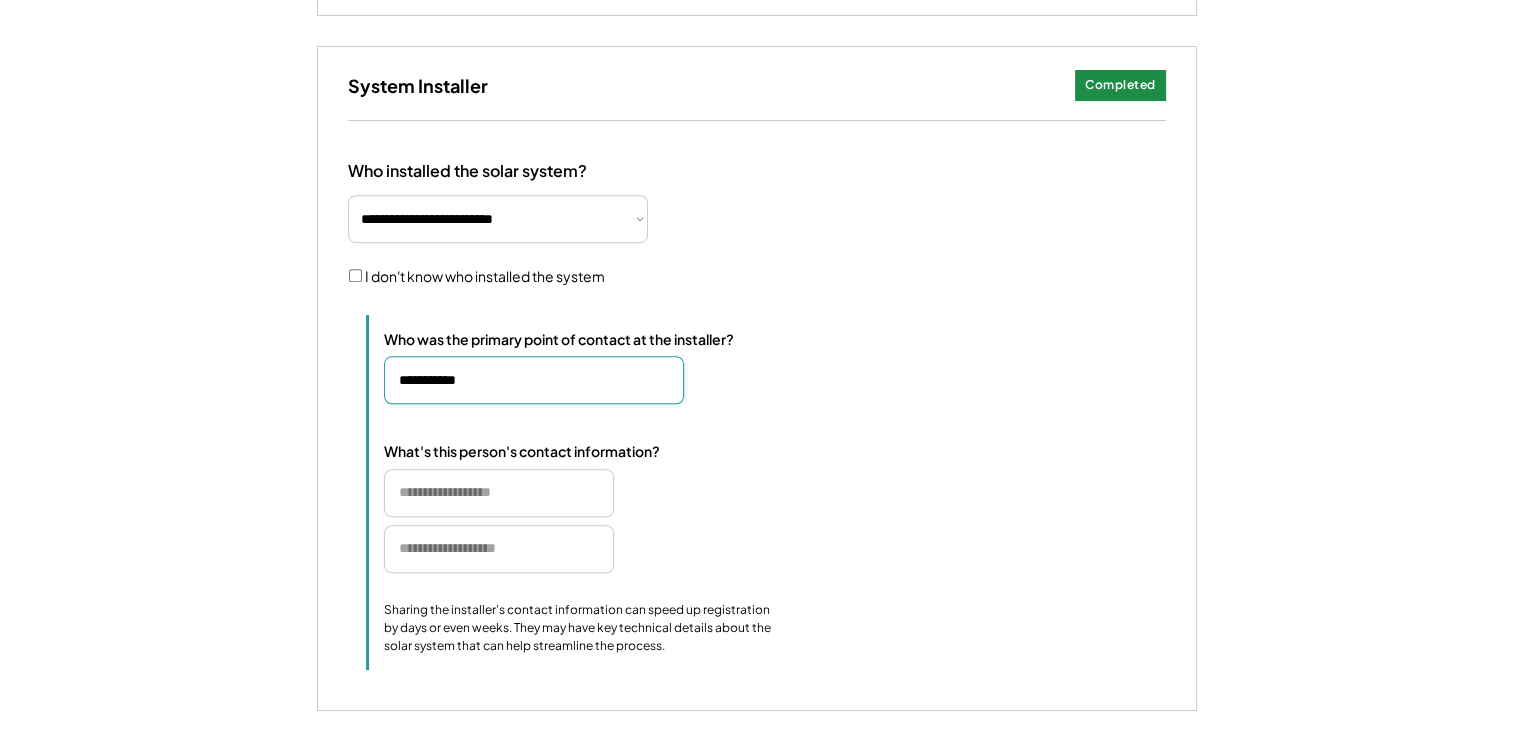 scroll, scrollTop: 1400, scrollLeft: 0, axis: vertical 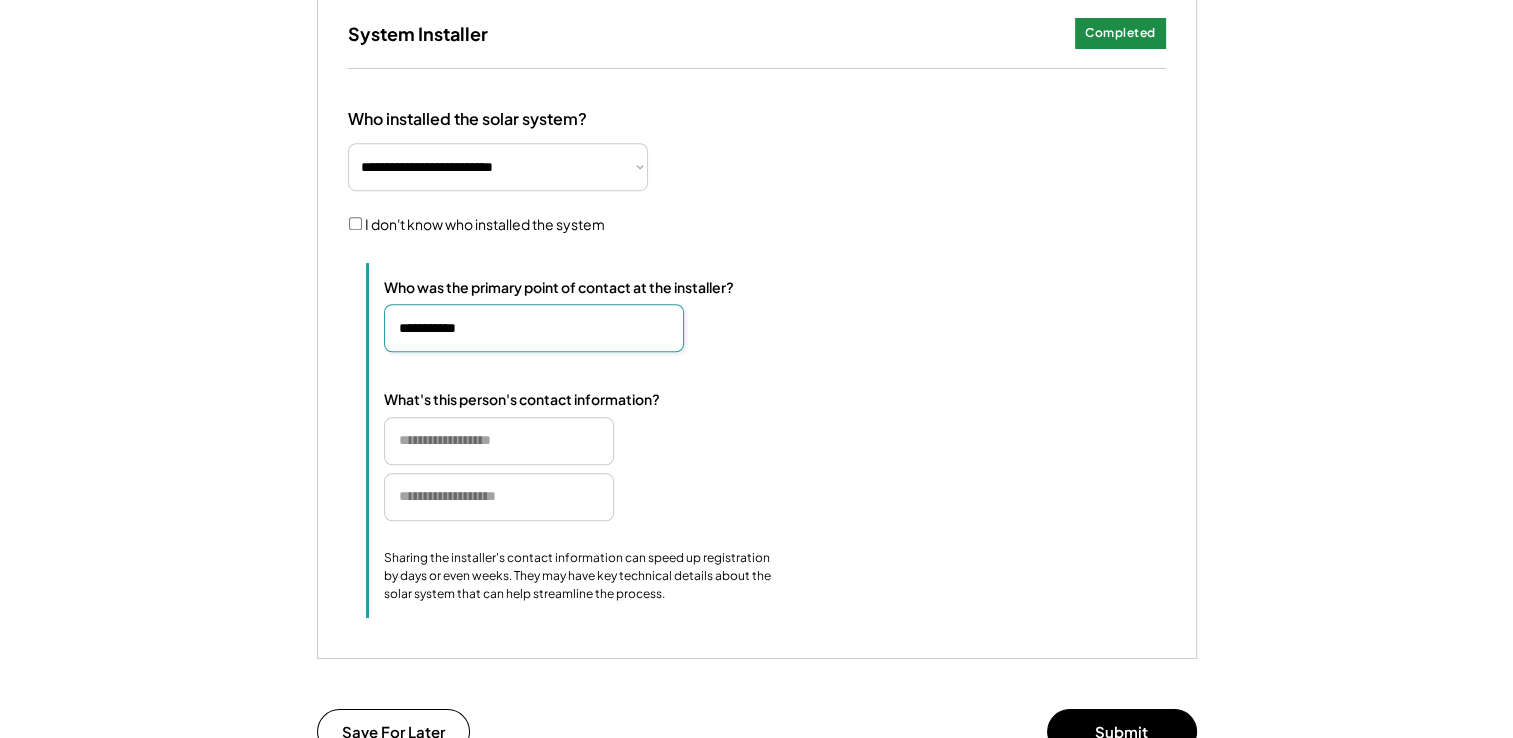 type on "**********" 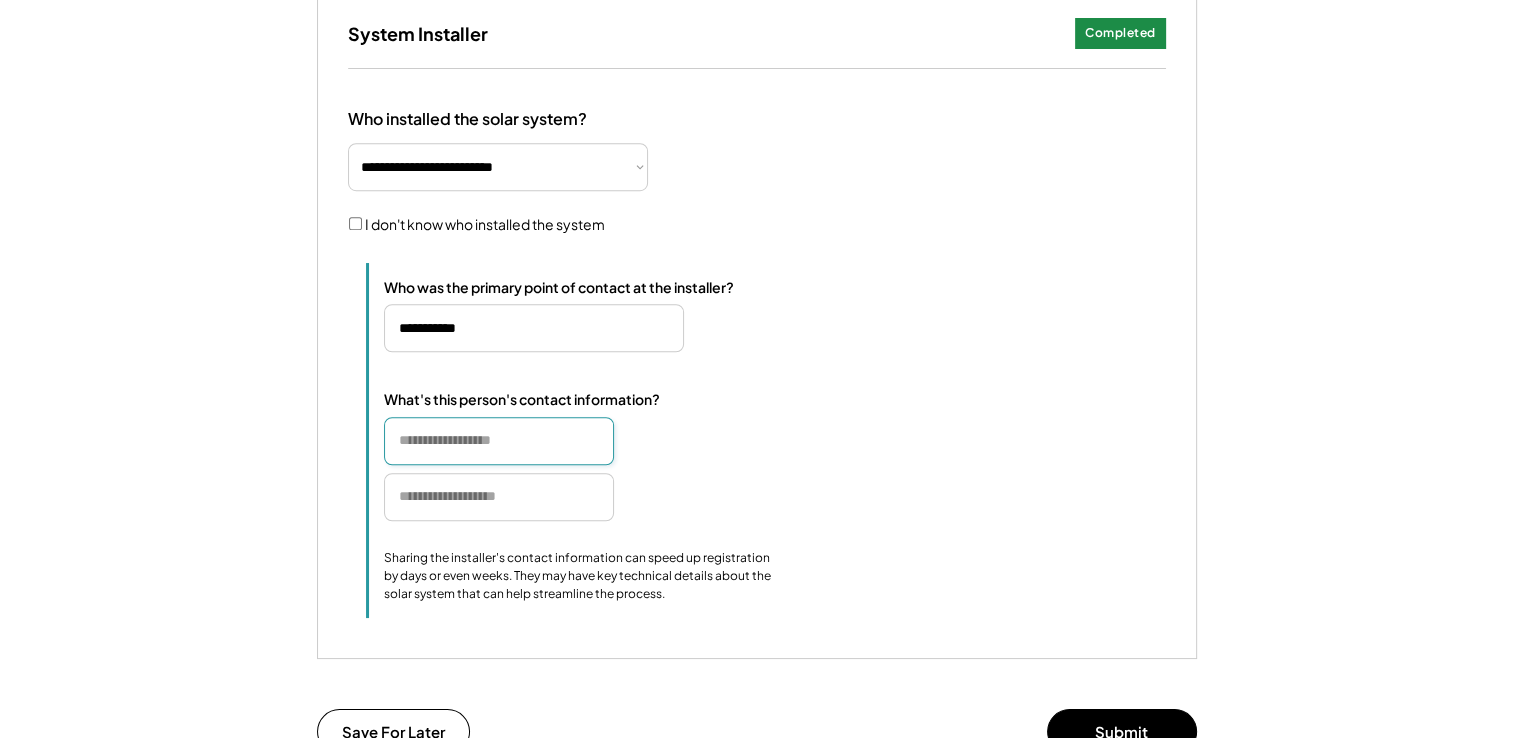 click at bounding box center [499, 441] 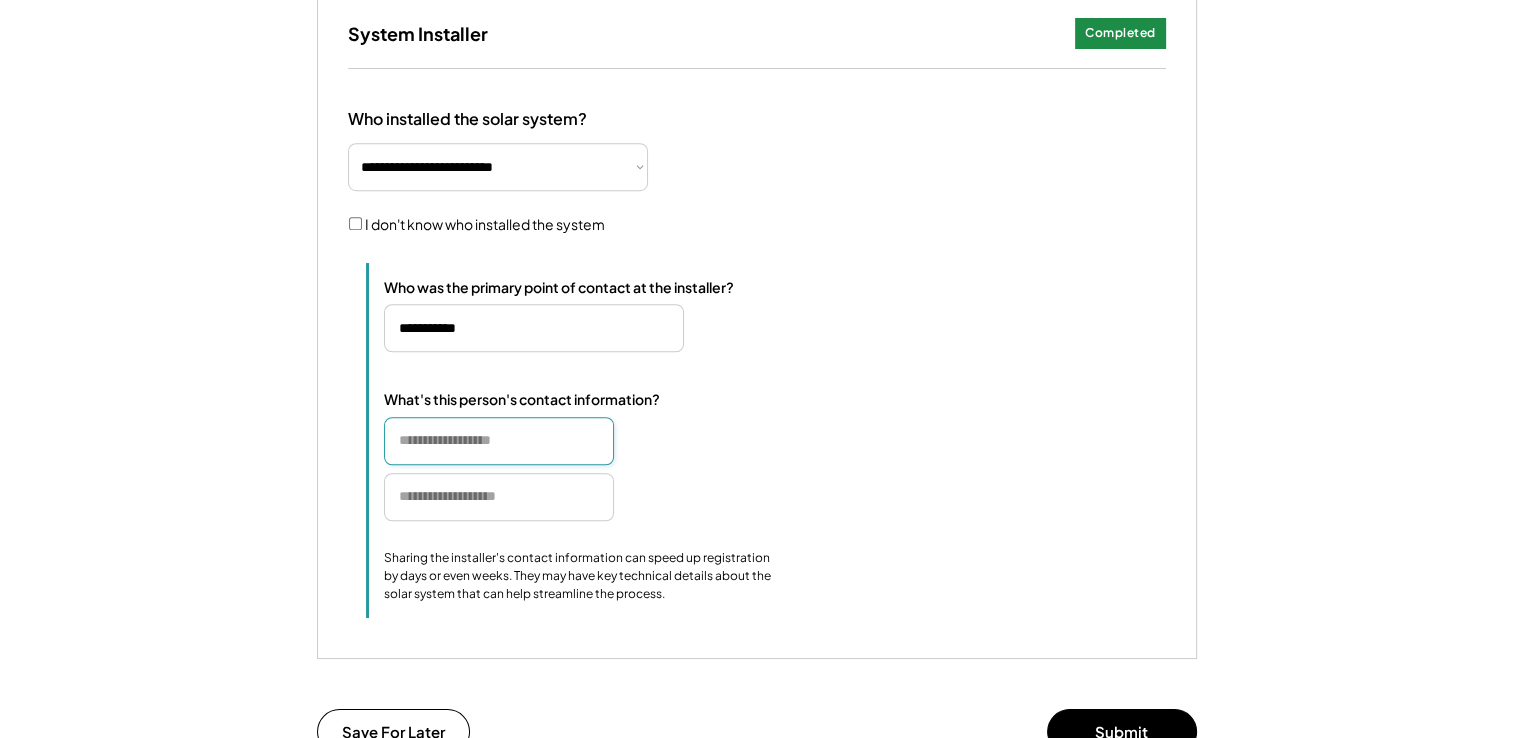 paste on "**********" 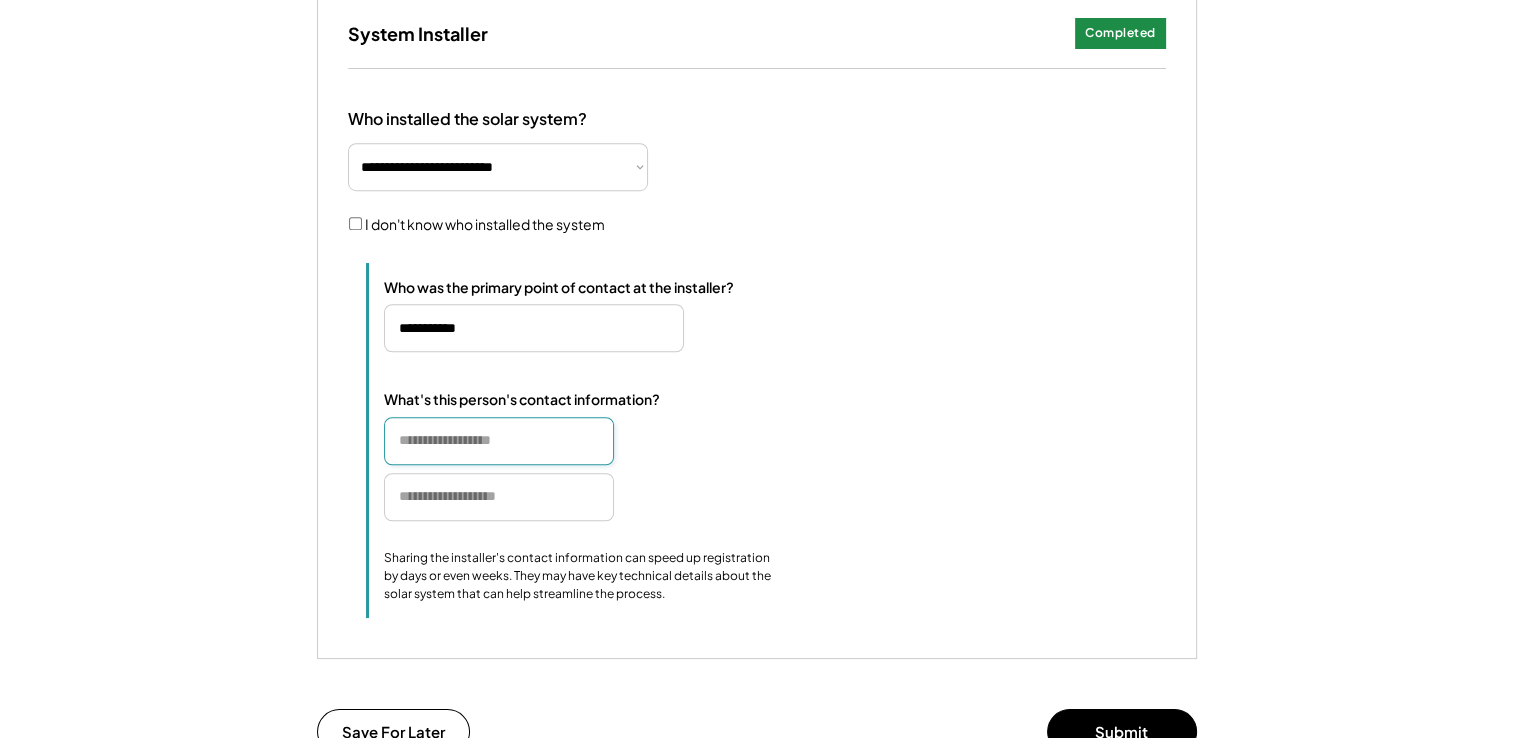 type on "**********" 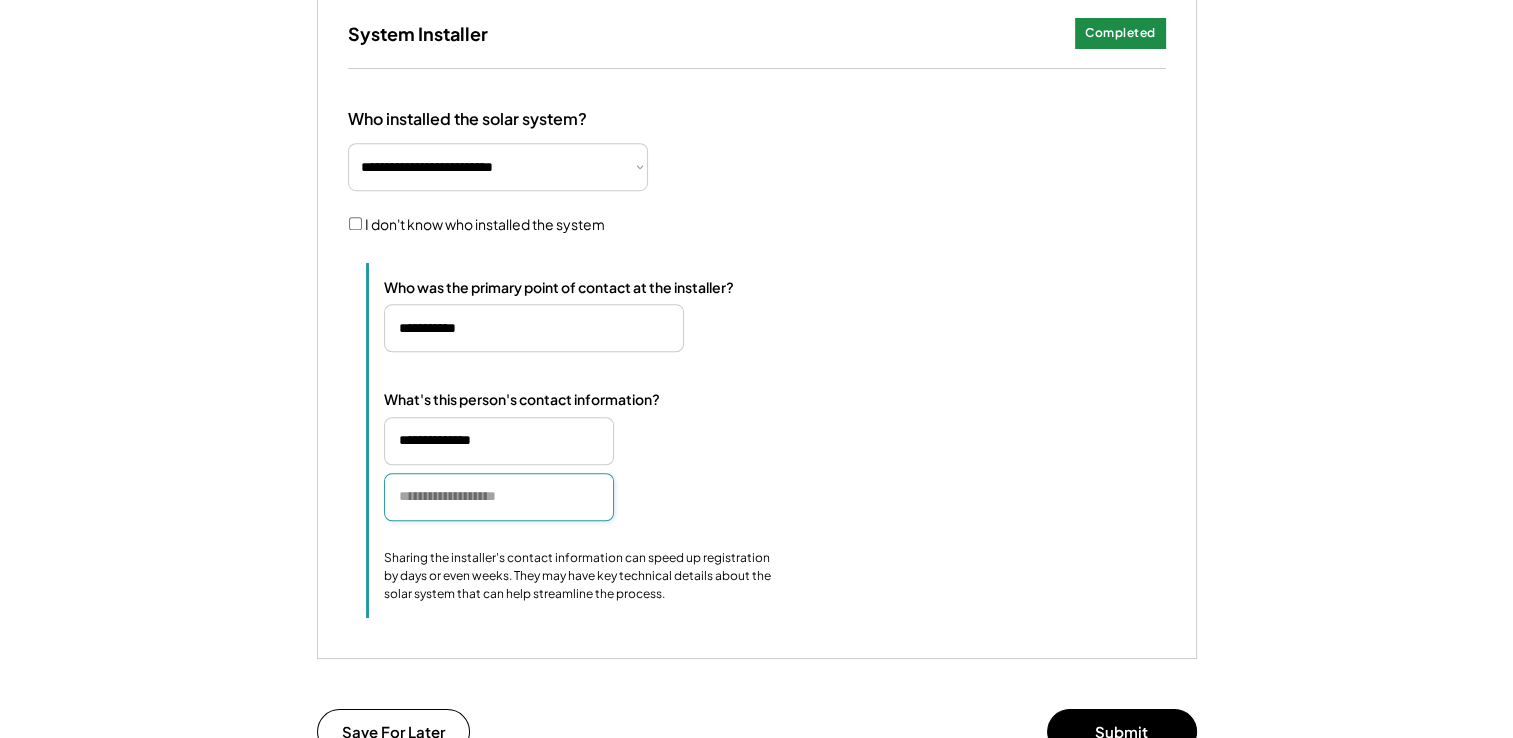 click at bounding box center [499, 497] 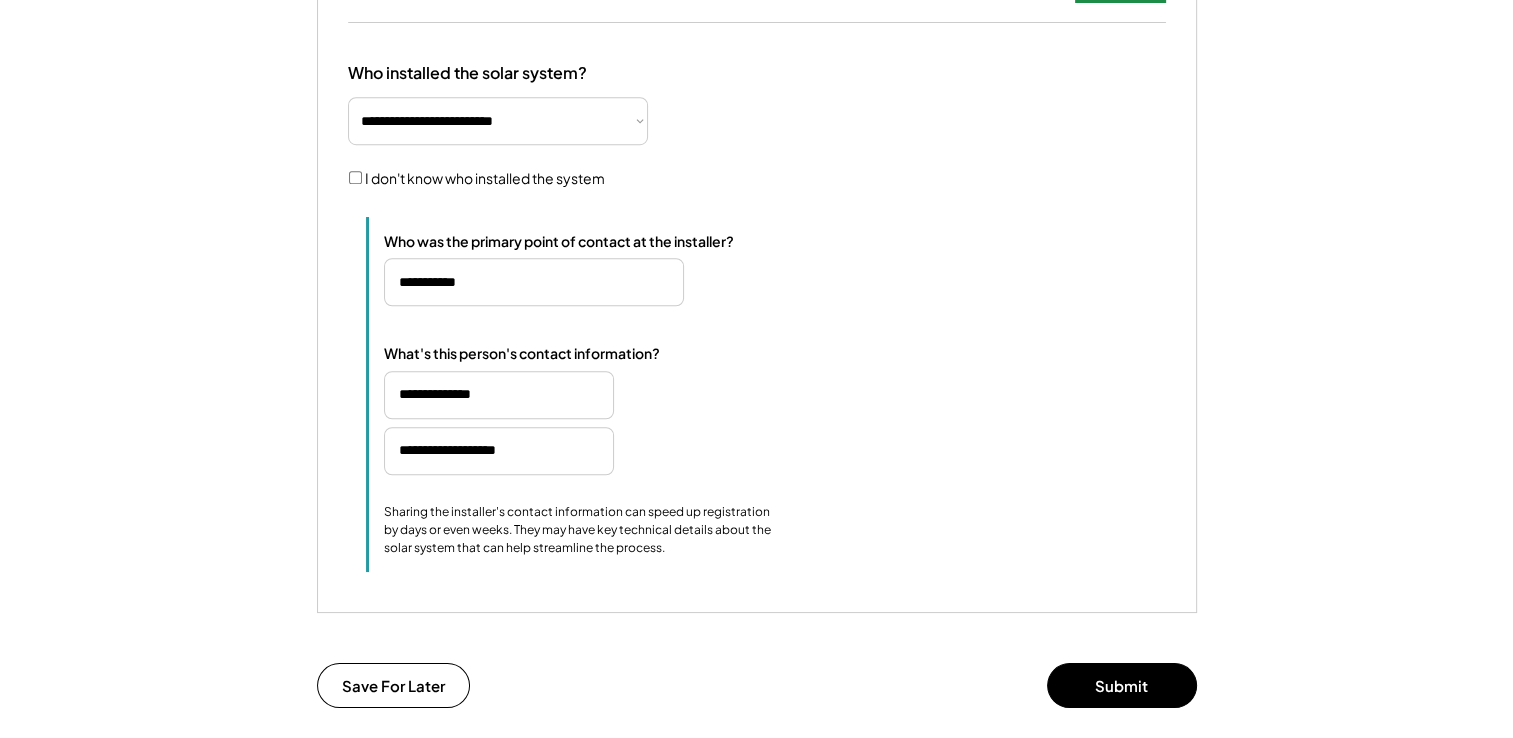 scroll, scrollTop: 1500, scrollLeft: 0, axis: vertical 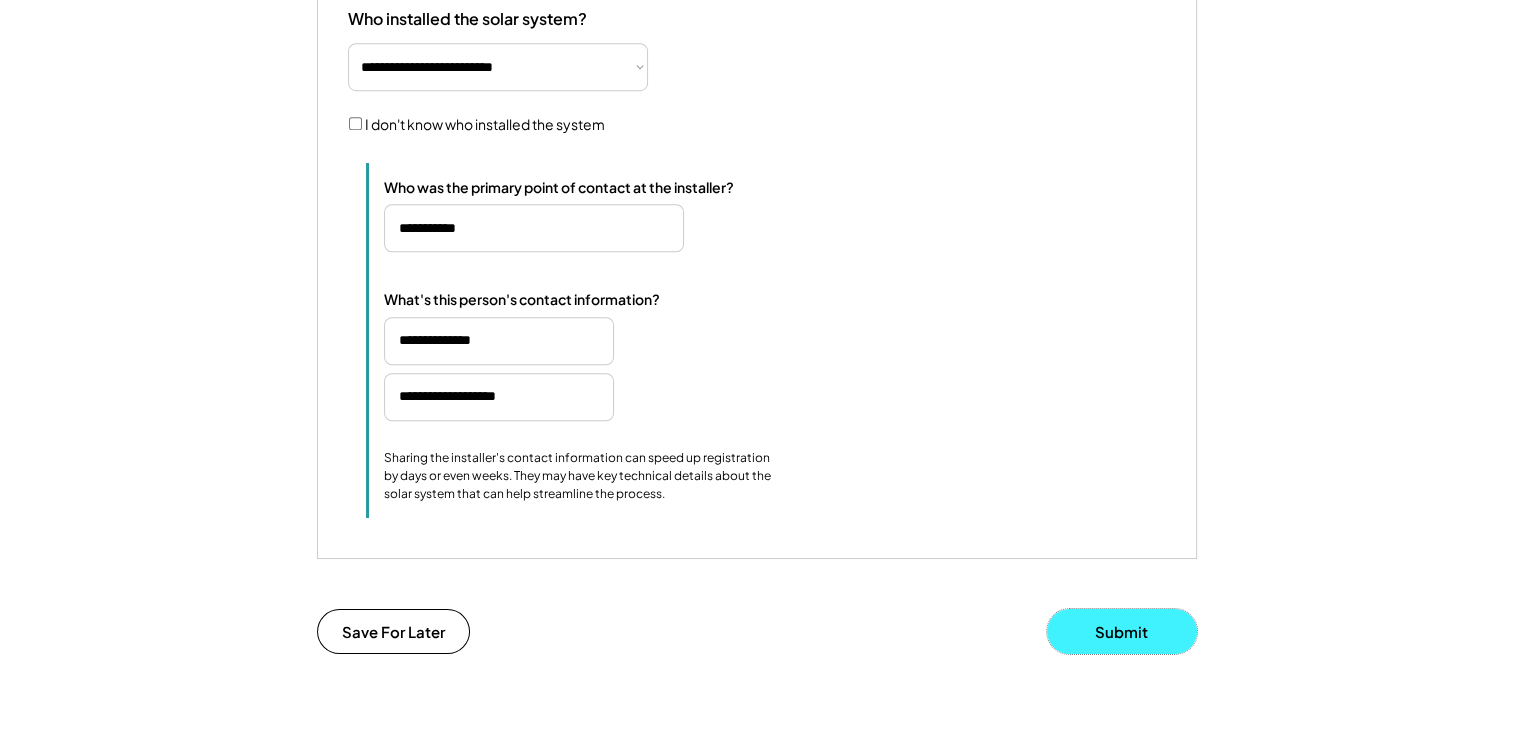 click on "Submit" at bounding box center (1122, 631) 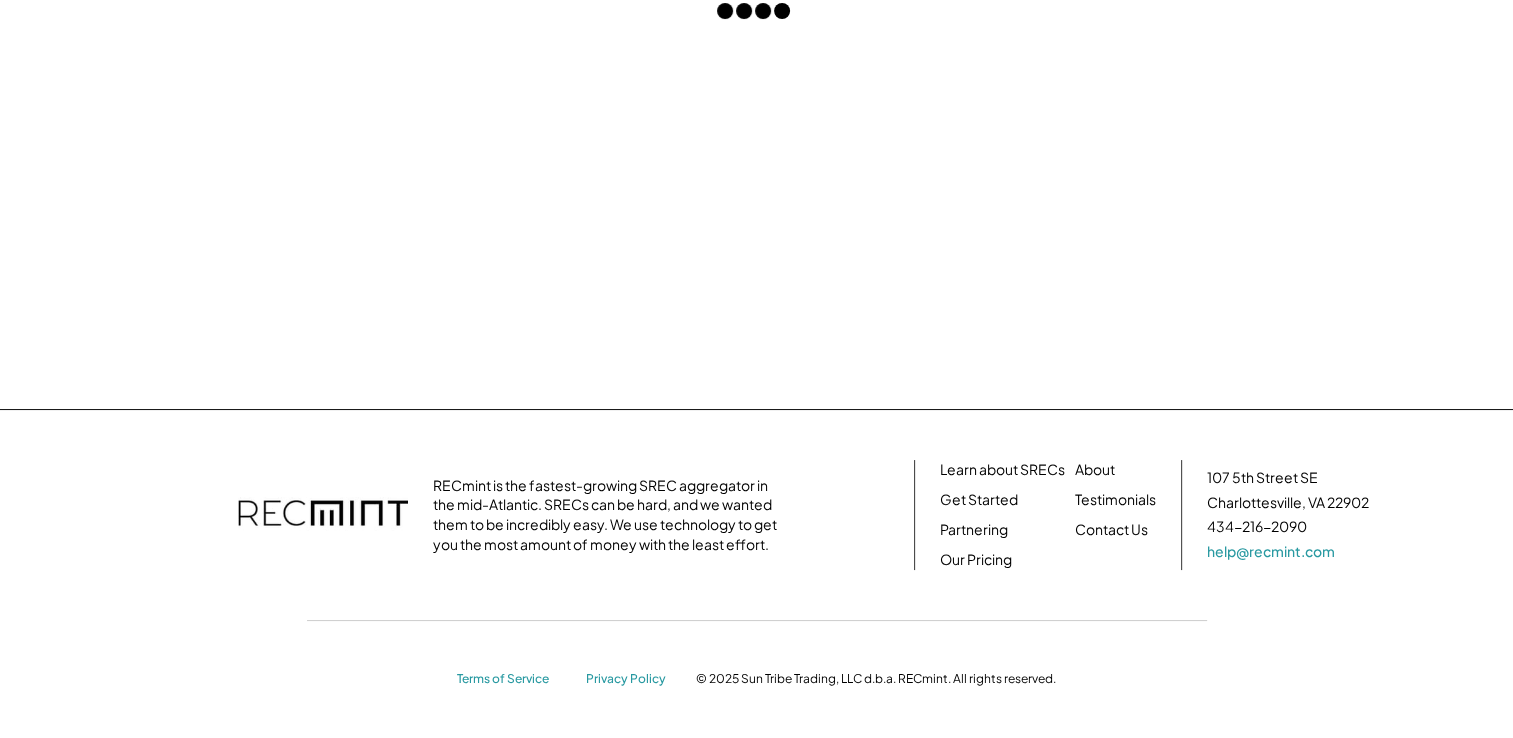scroll, scrollTop: 221, scrollLeft: 0, axis: vertical 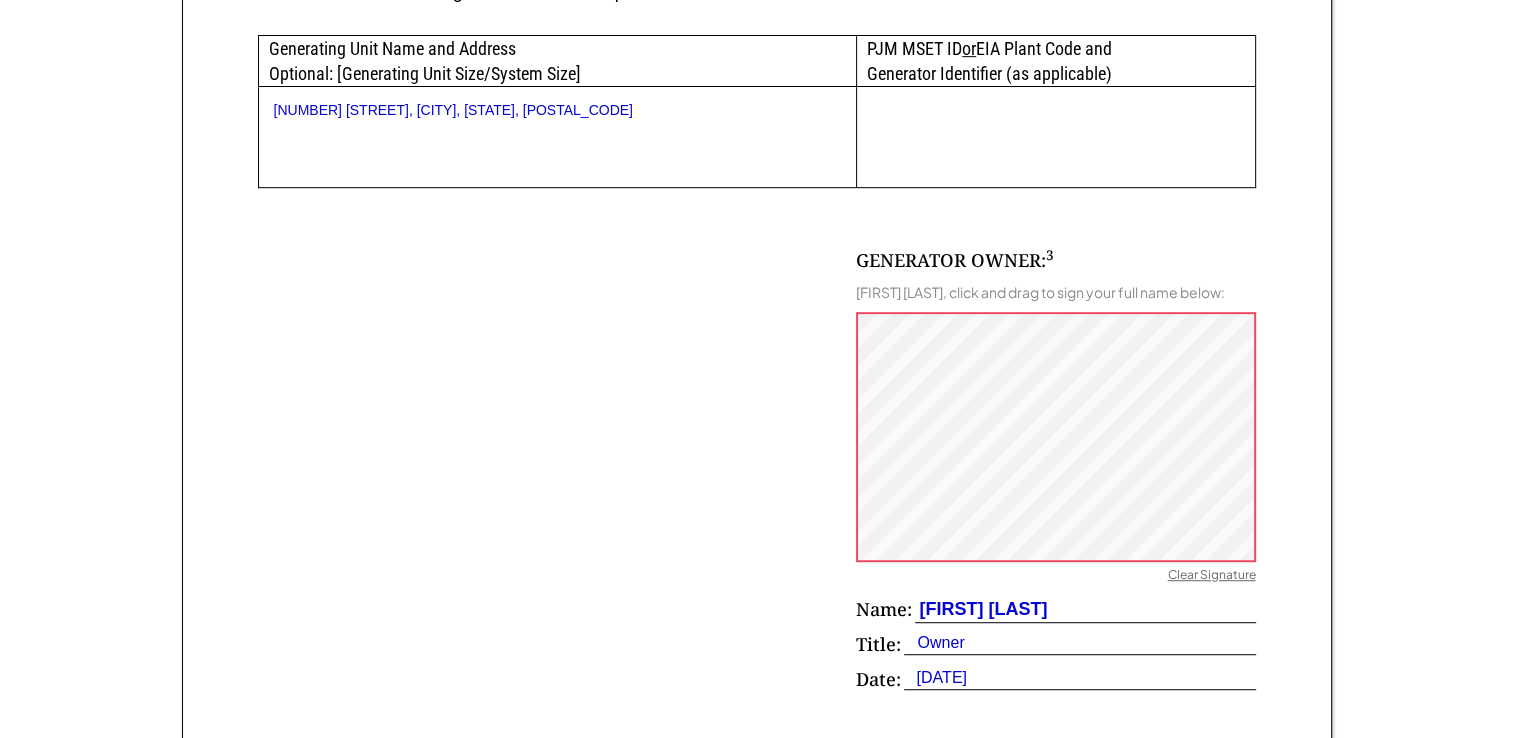 click on "Clear Signature" at bounding box center (1212, 577) 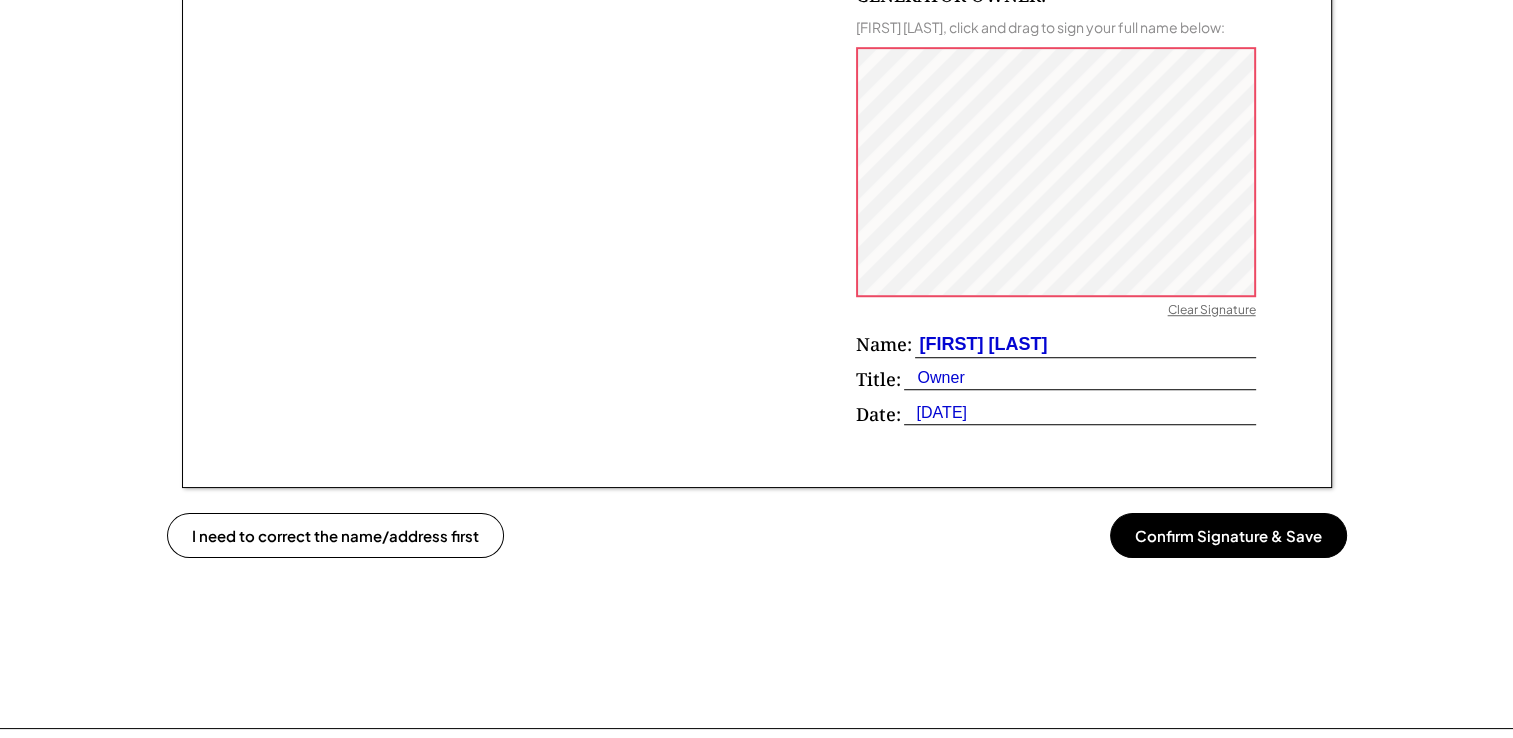 scroll, scrollTop: 1400, scrollLeft: 0, axis: vertical 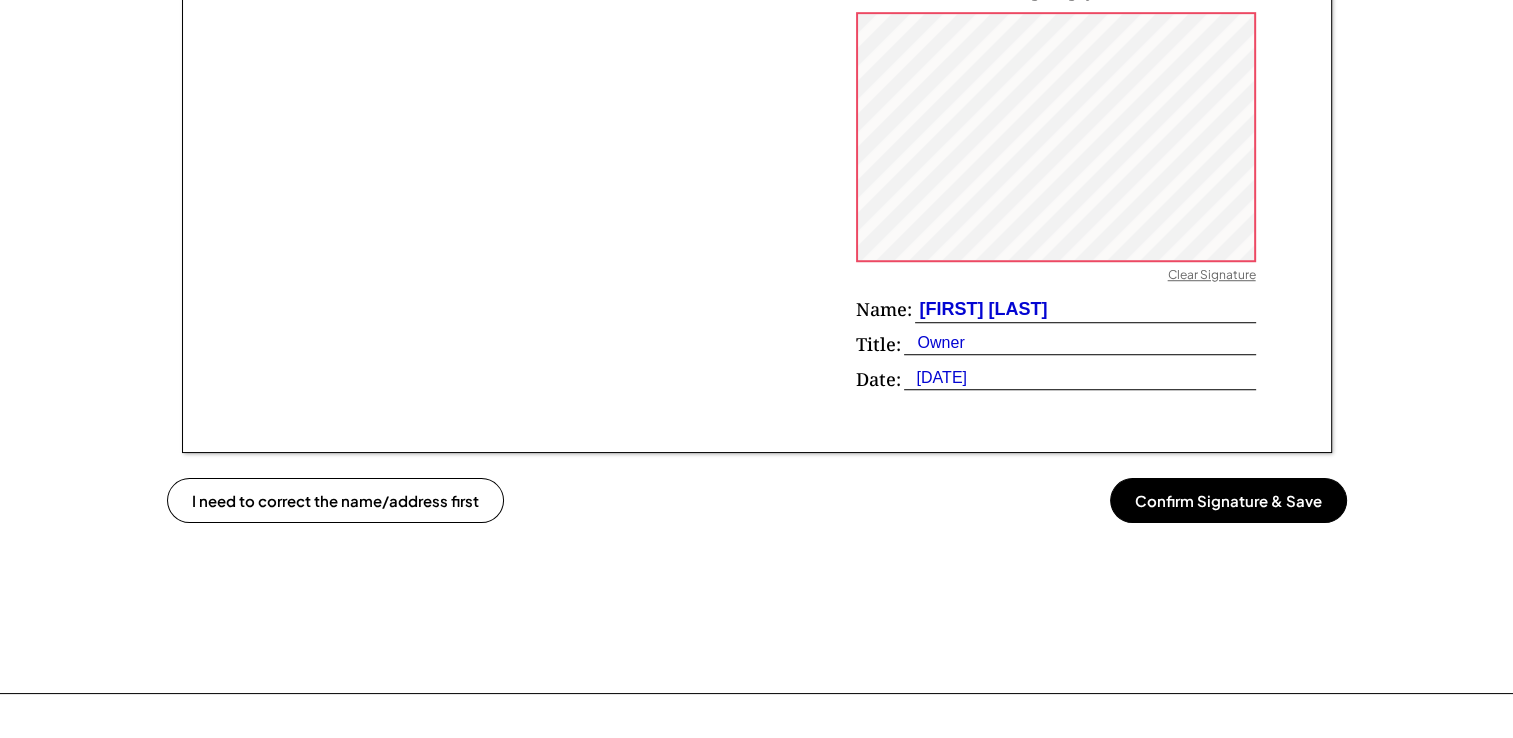 click on "Confirm Signature & Save" at bounding box center [1228, 500] 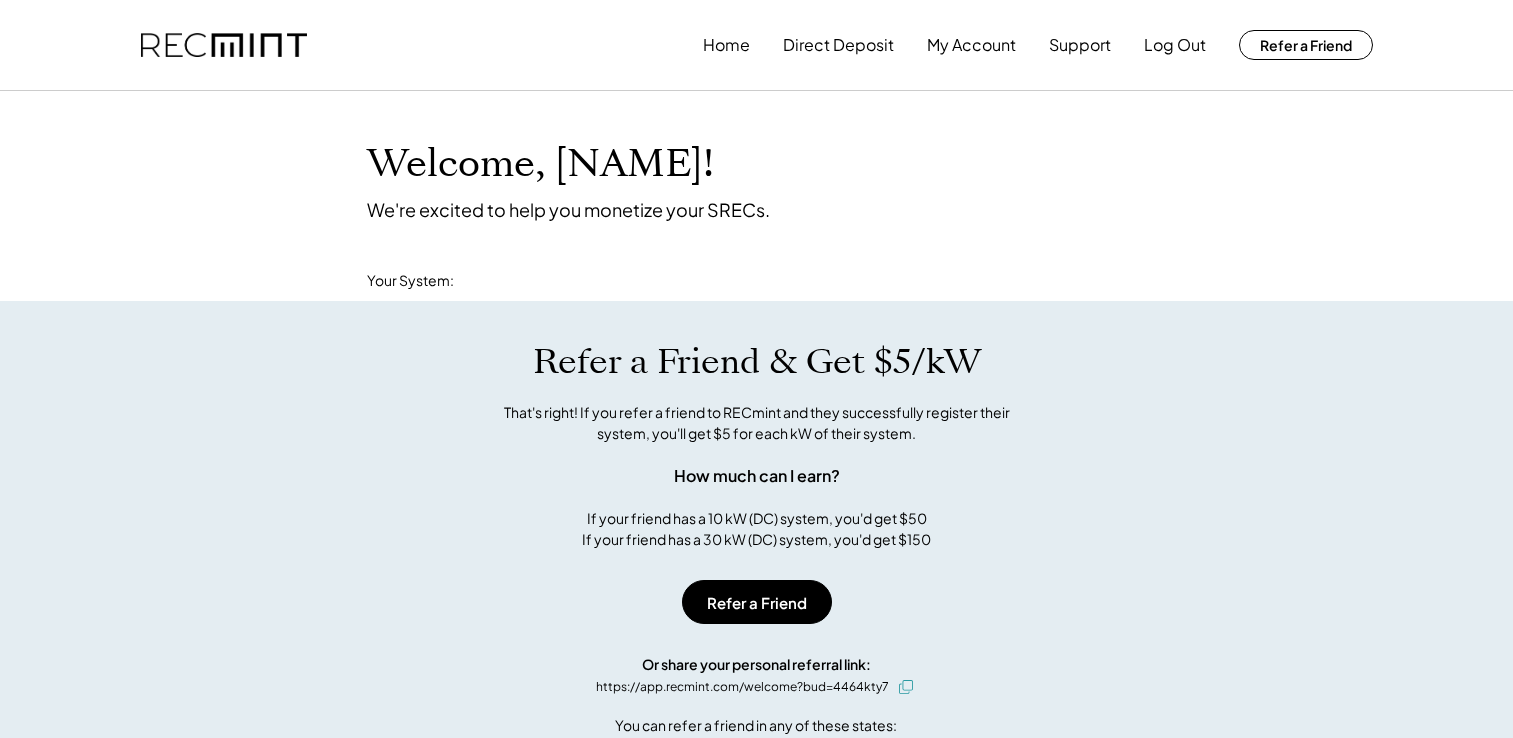 scroll, scrollTop: 0, scrollLeft: 0, axis: both 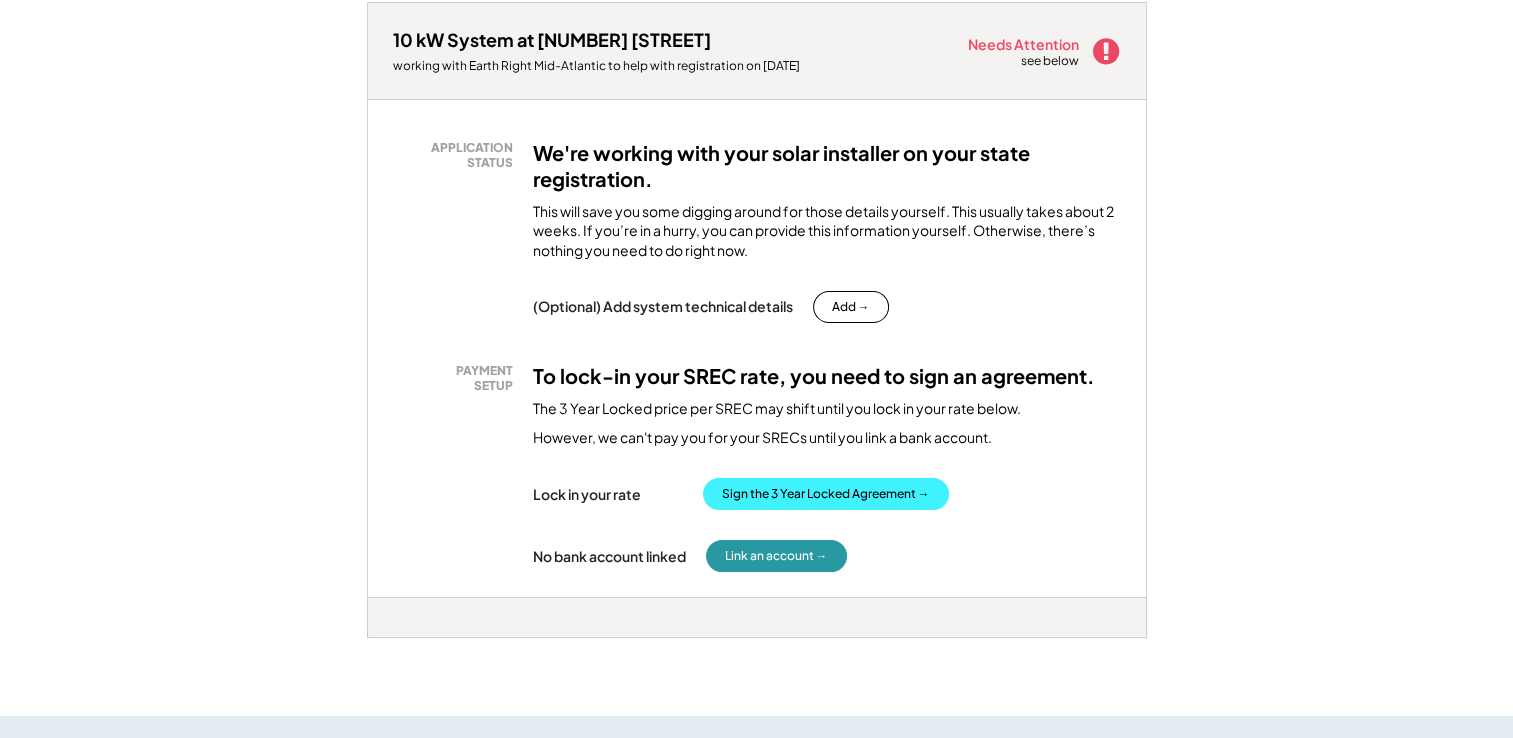 click on "Sign the 3 Year Locked Agreement →" at bounding box center [826, 494] 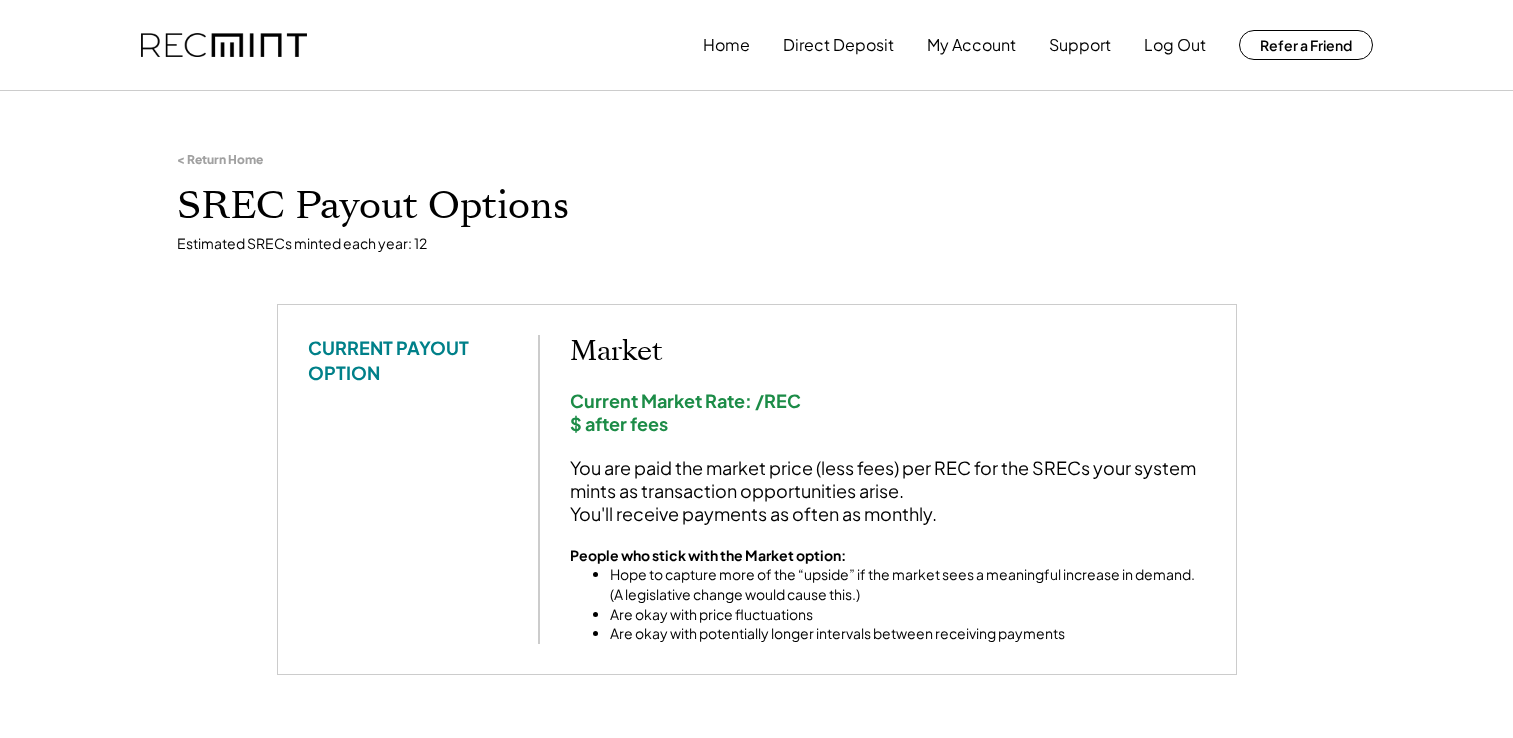 scroll, scrollTop: 0, scrollLeft: 0, axis: both 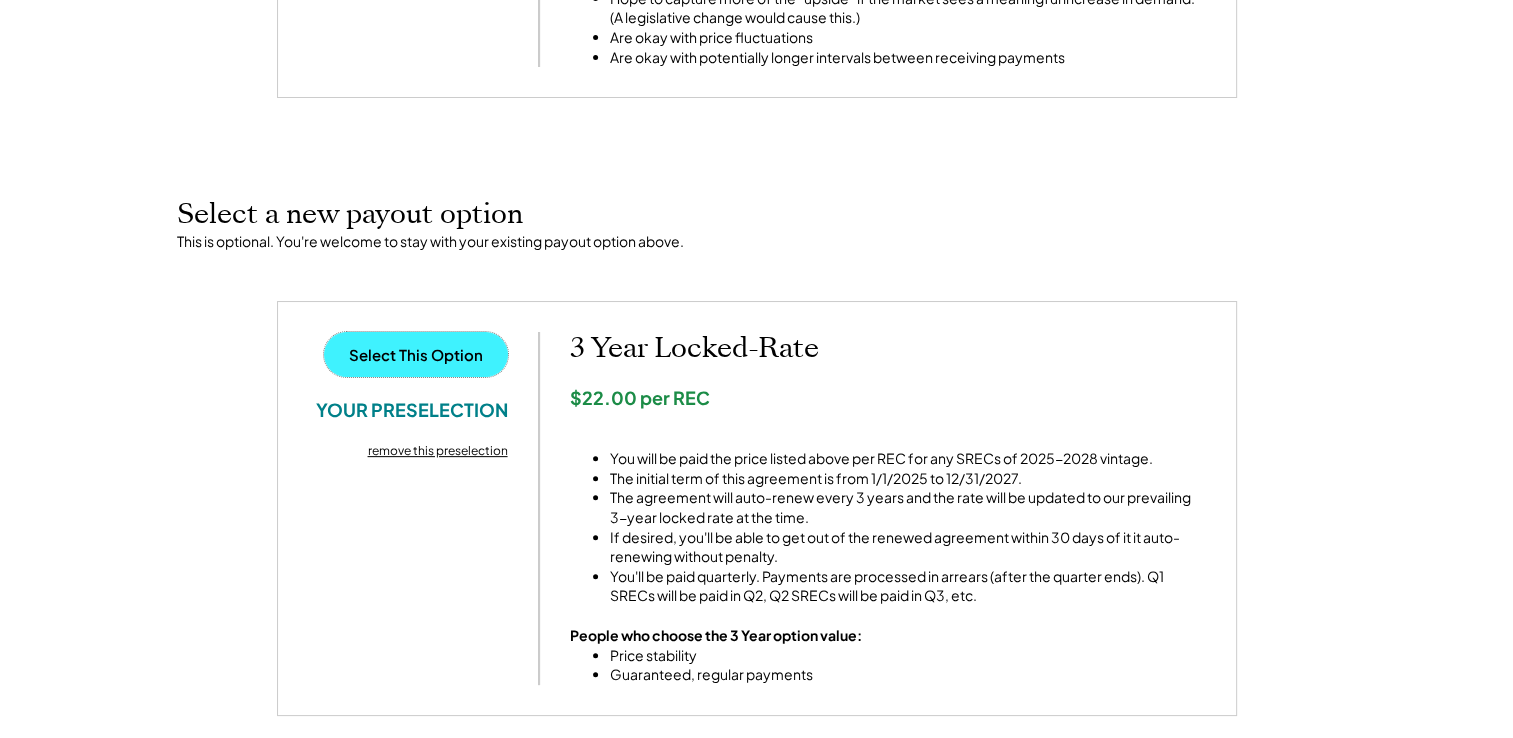 click on "Select This Option" at bounding box center (416, 354) 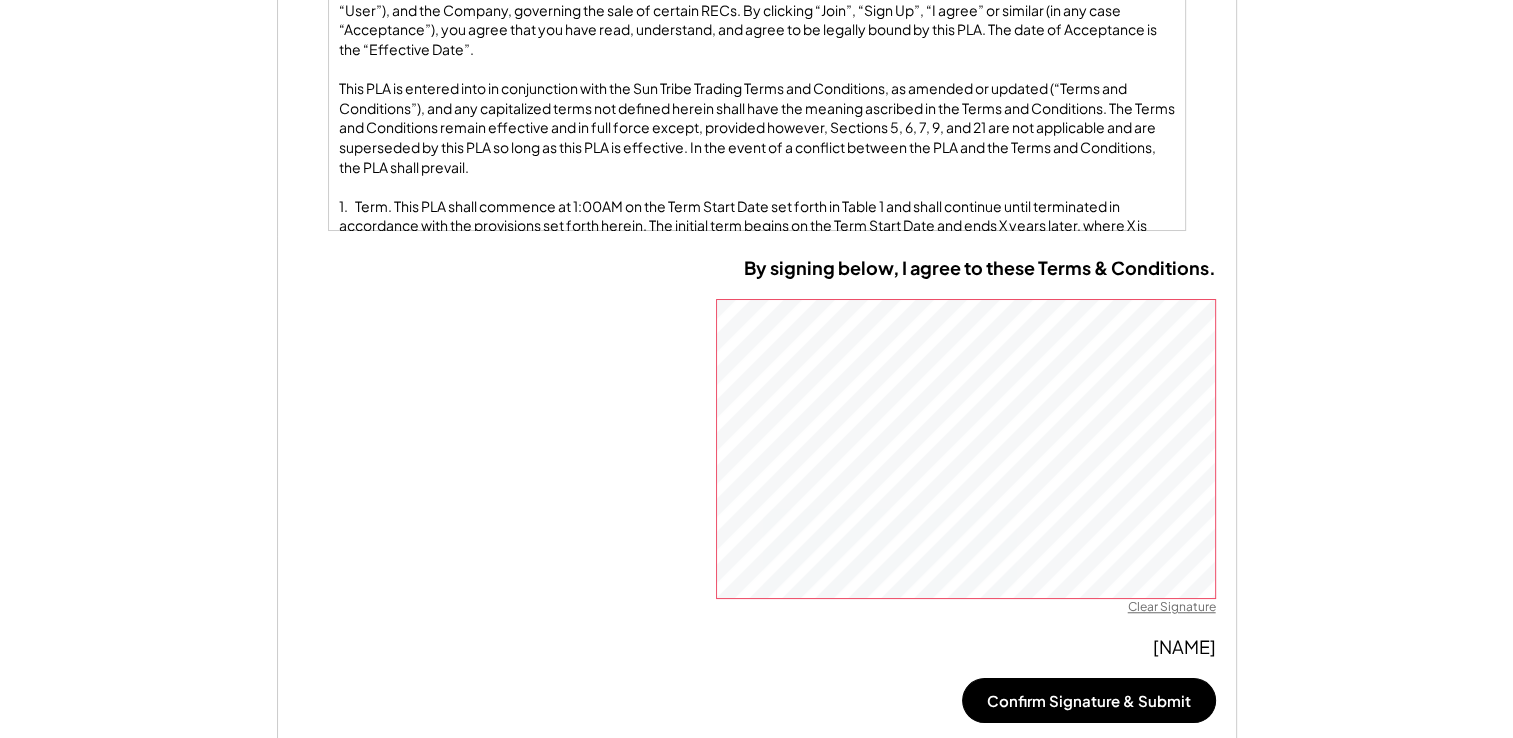 scroll, scrollTop: 1300, scrollLeft: 0, axis: vertical 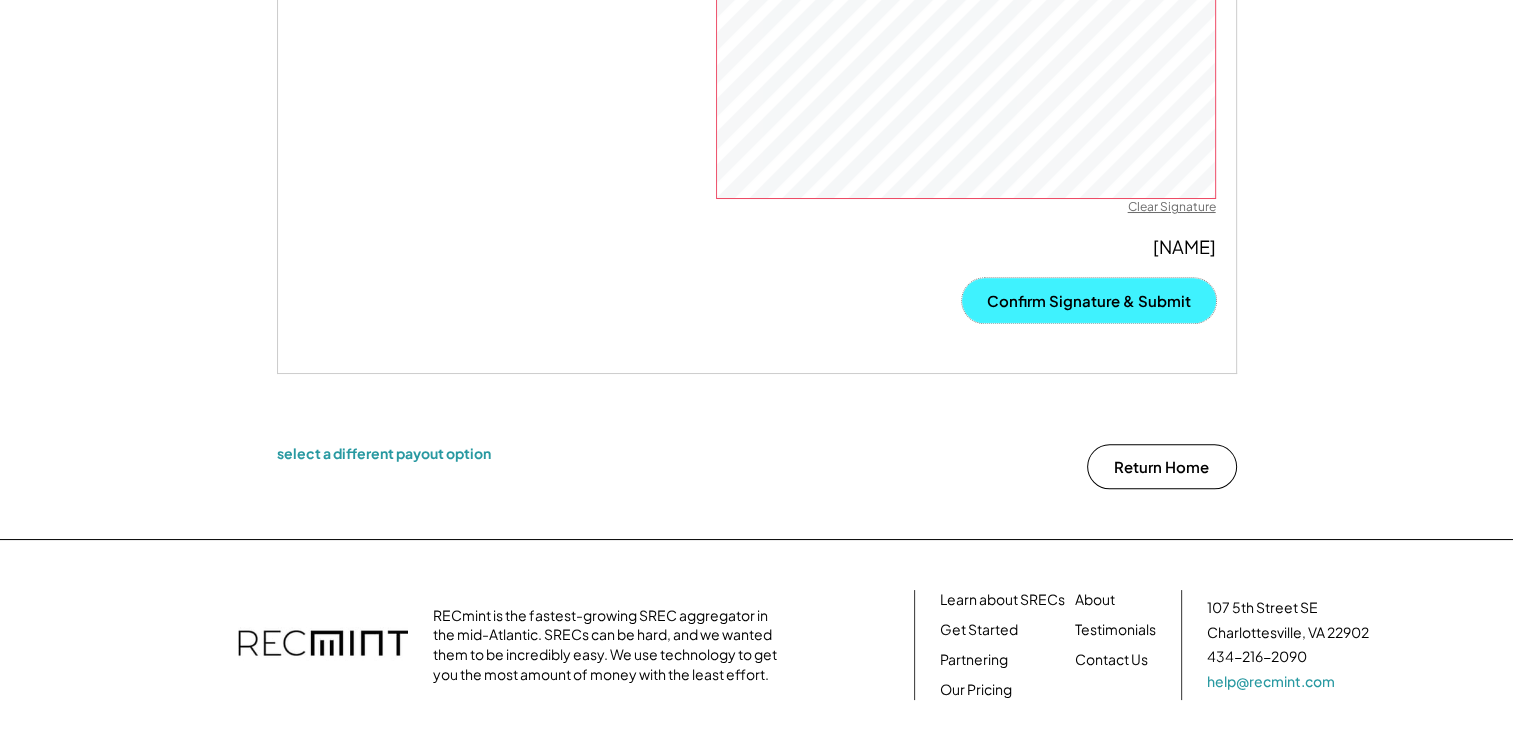 click on "Confirm Signature & Submit" at bounding box center (1089, 300) 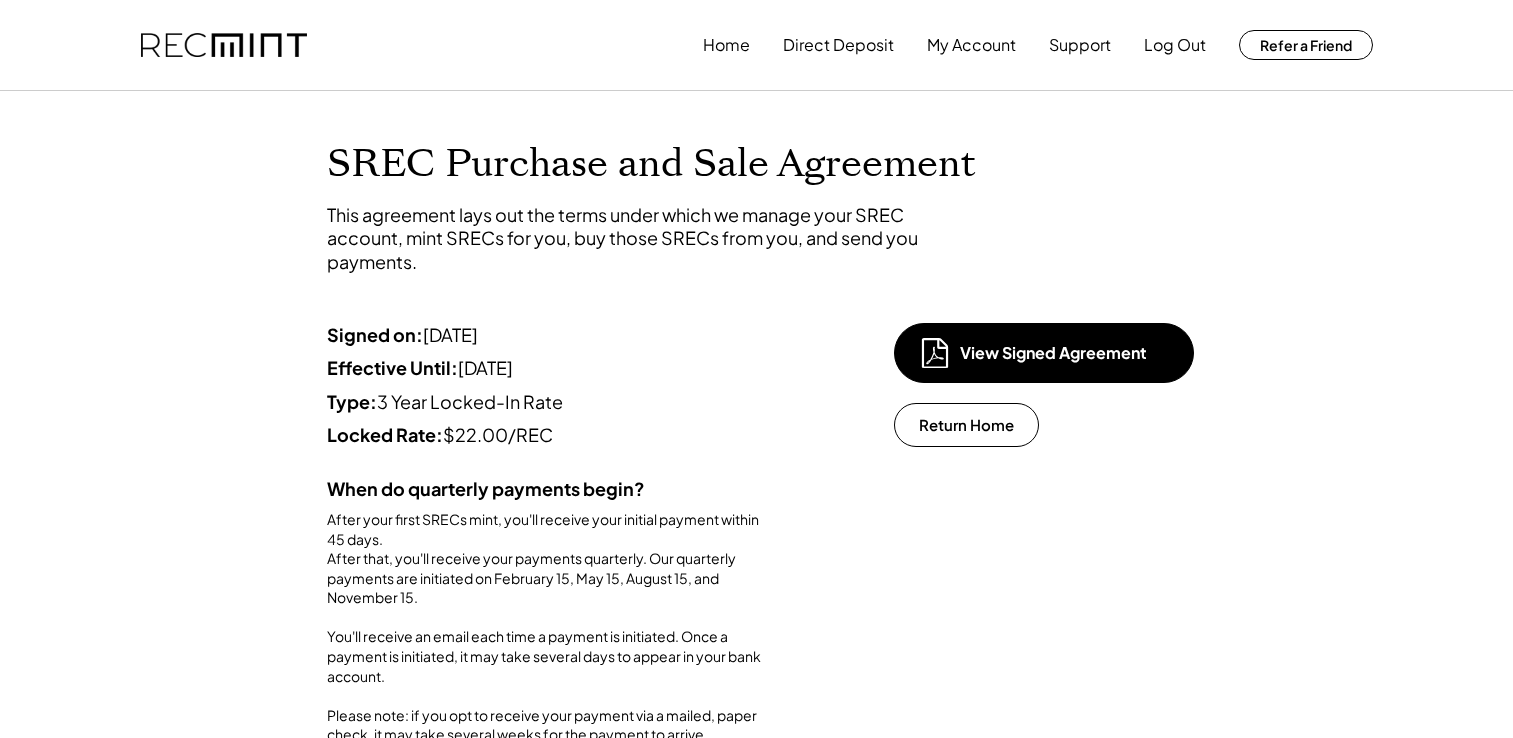 scroll, scrollTop: 0, scrollLeft: 0, axis: both 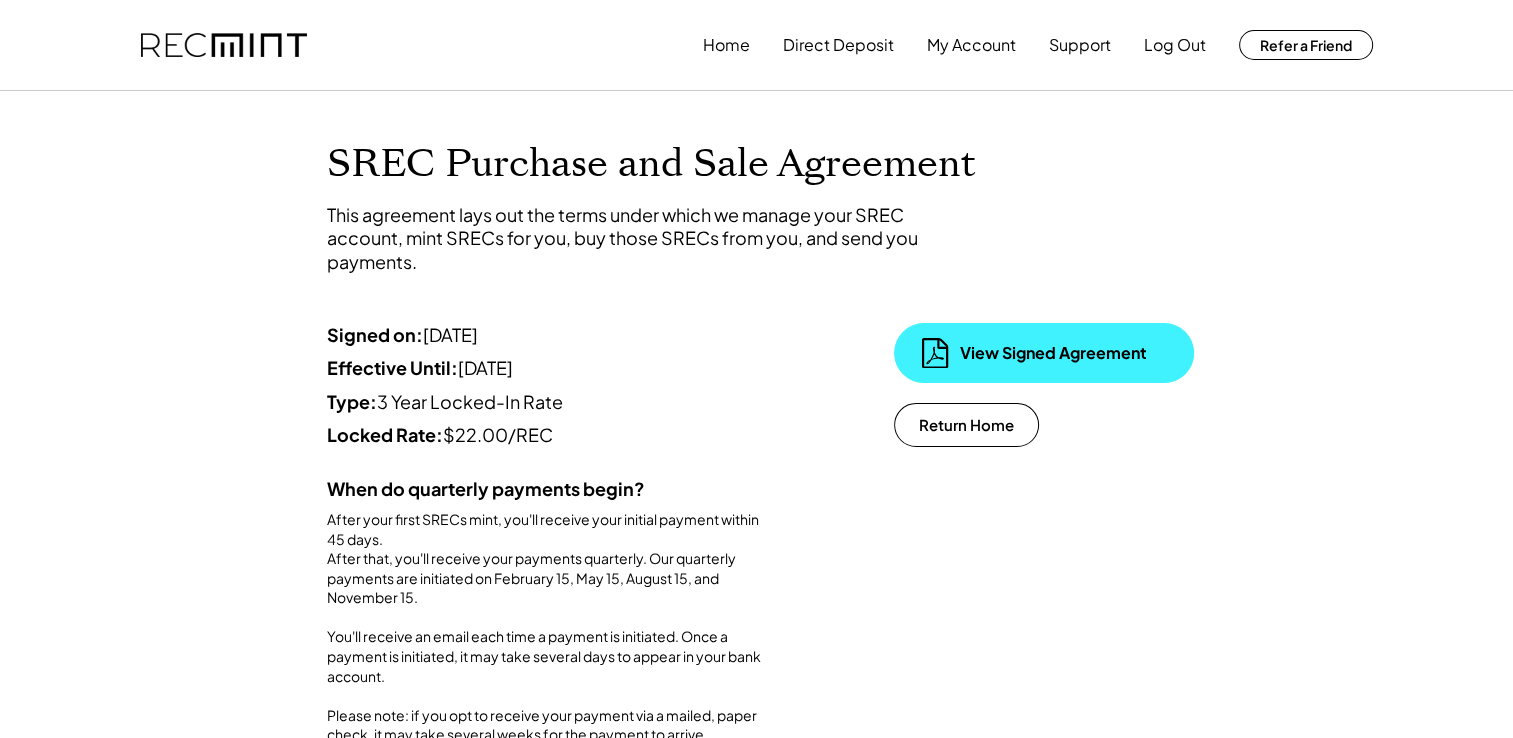 click on "View Signed Agreement" at bounding box center [1060, 353] 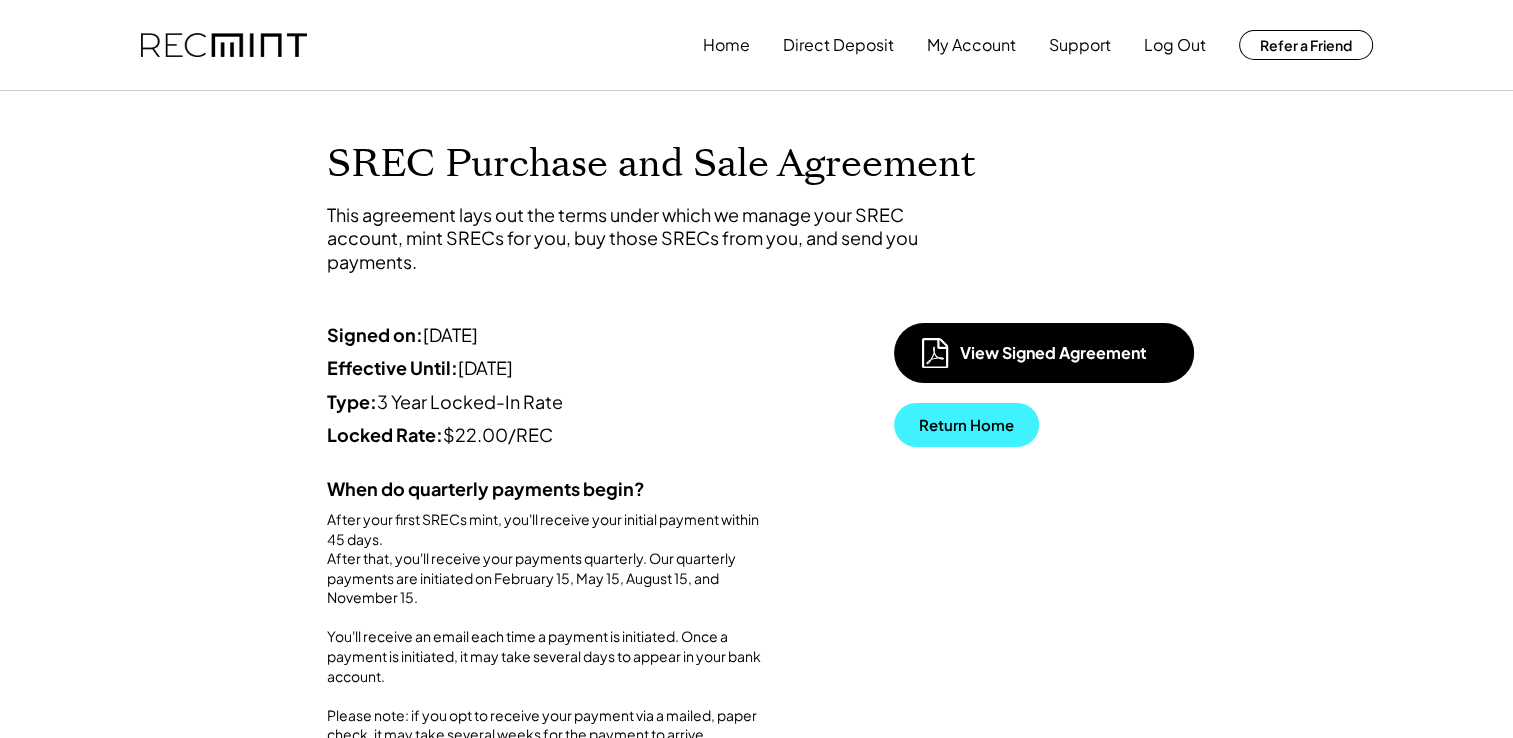 click on "Return Home" at bounding box center [966, 425] 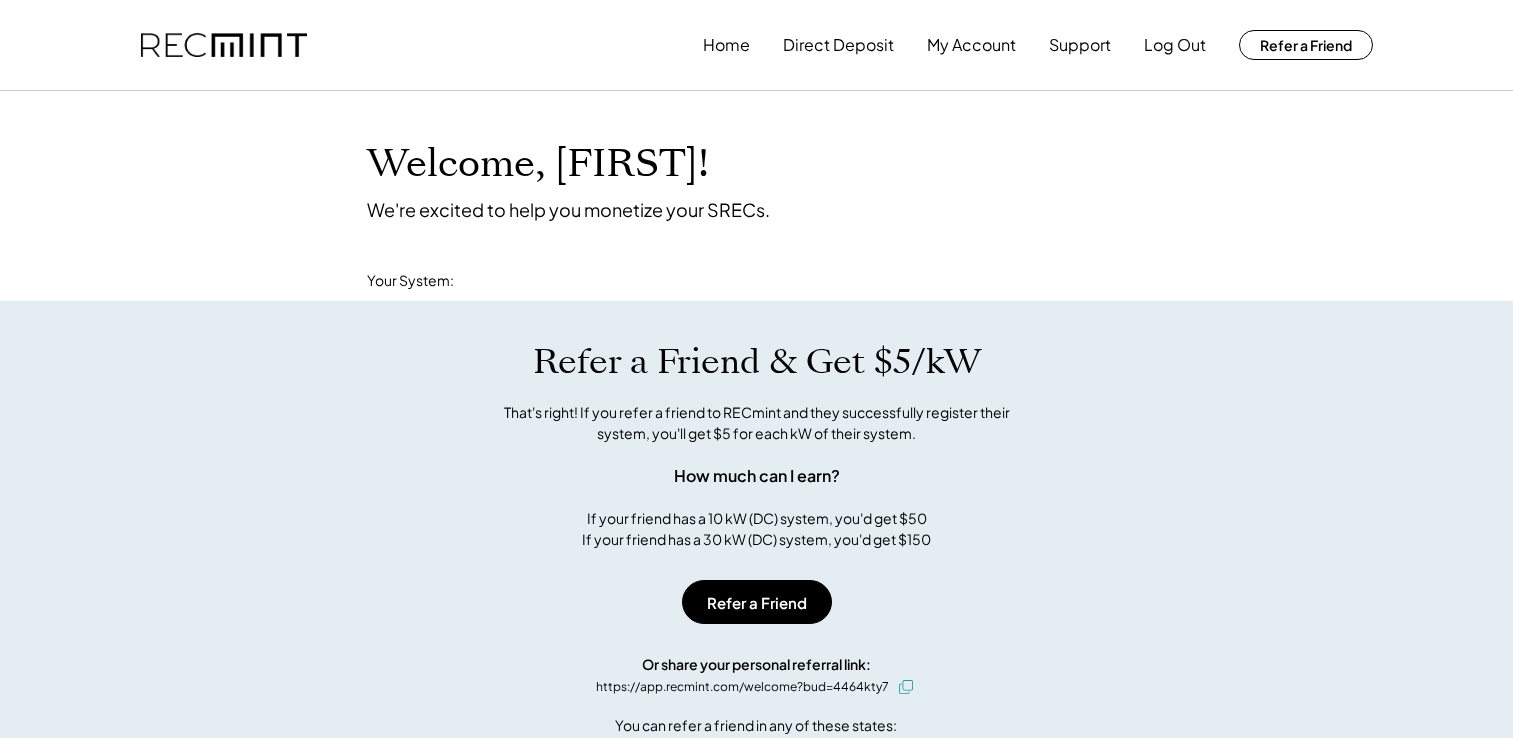 scroll, scrollTop: 0, scrollLeft: 0, axis: both 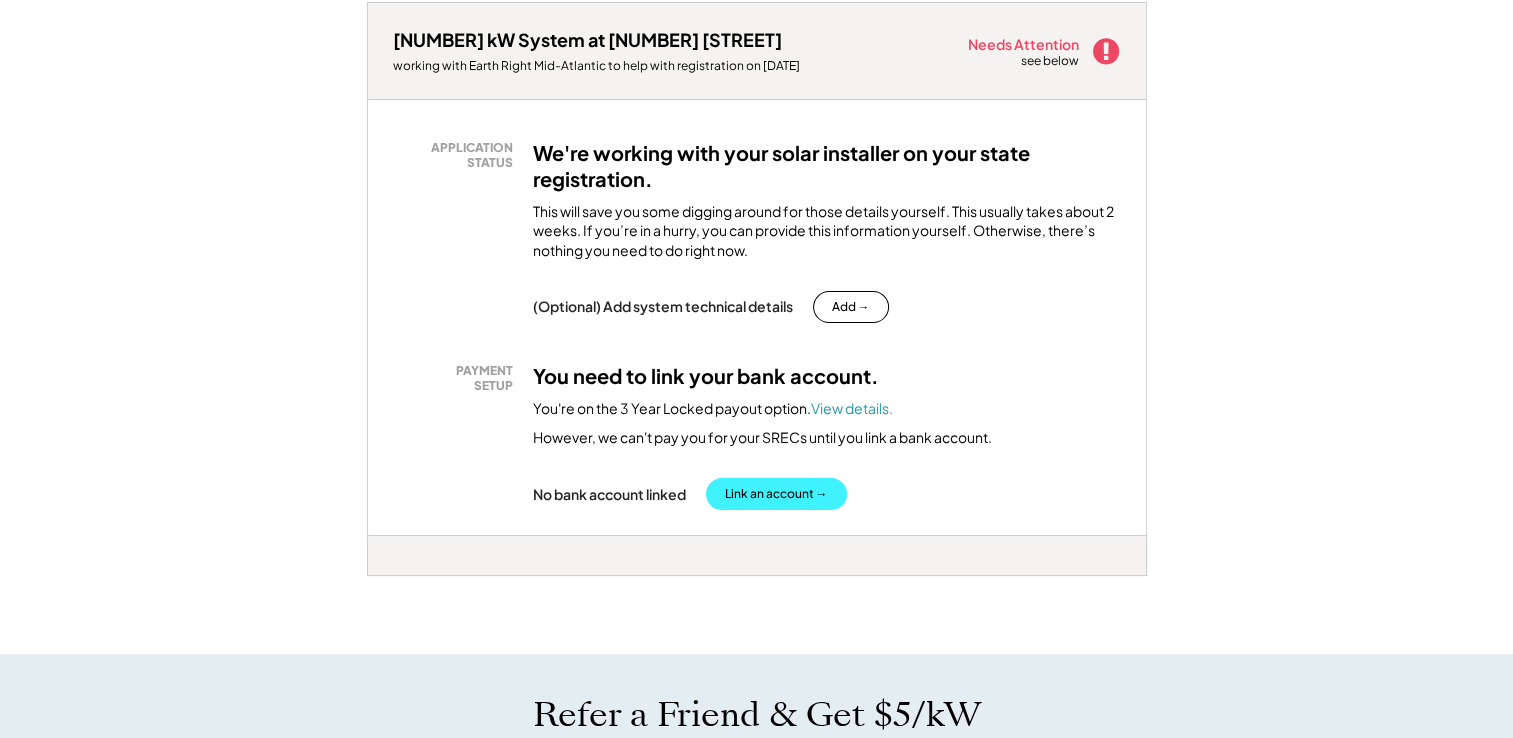 click on "Link an account  →" at bounding box center (776, 494) 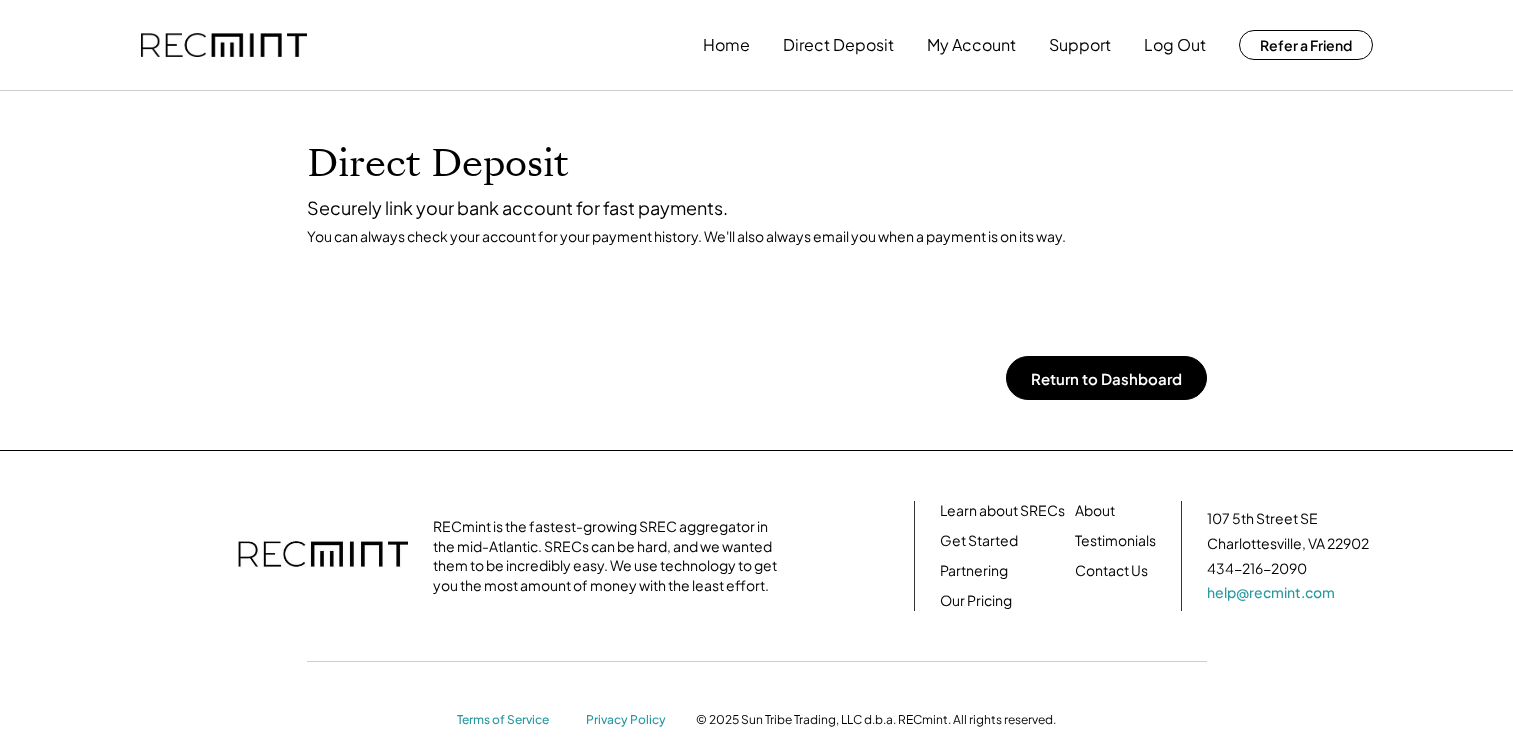 scroll, scrollTop: 0, scrollLeft: 0, axis: both 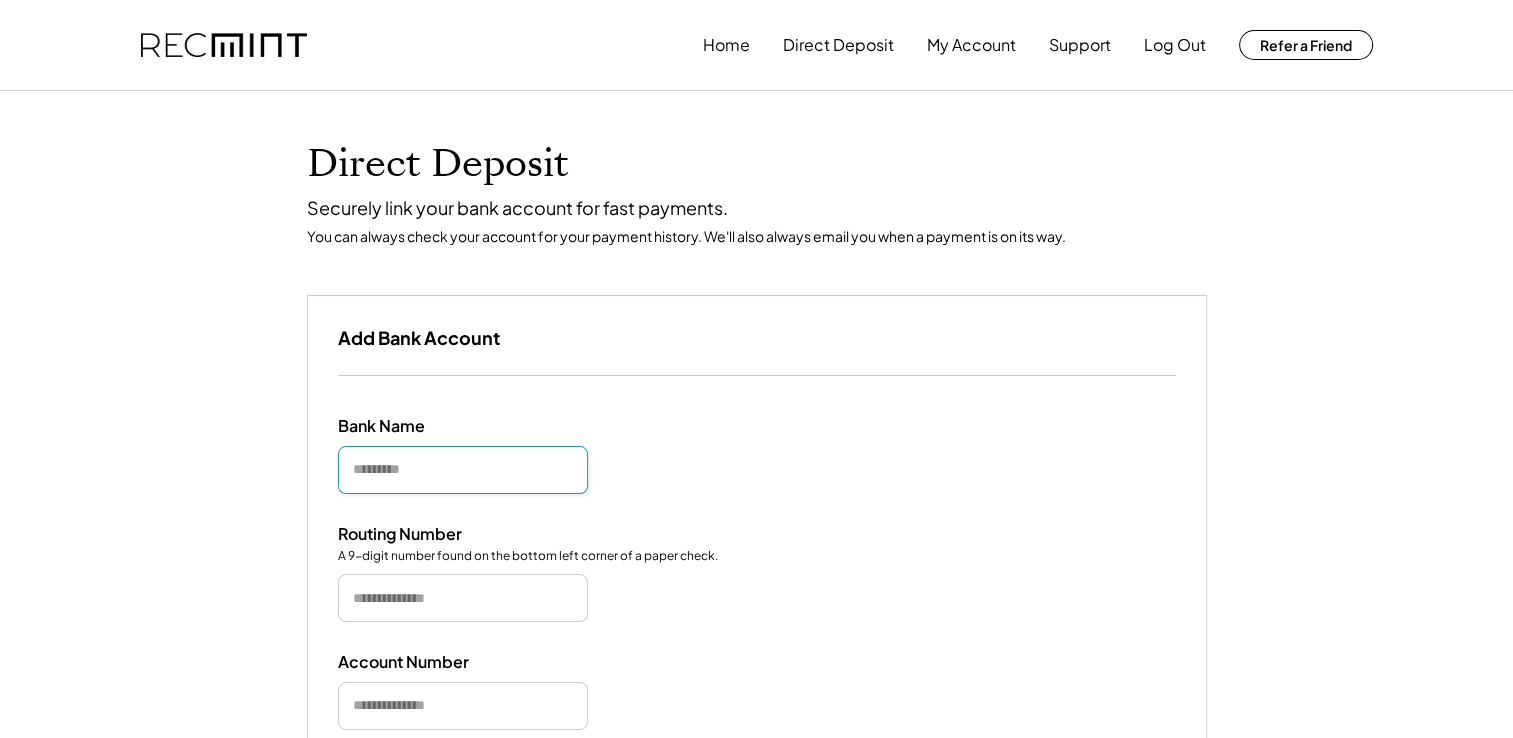 click at bounding box center (463, 470) 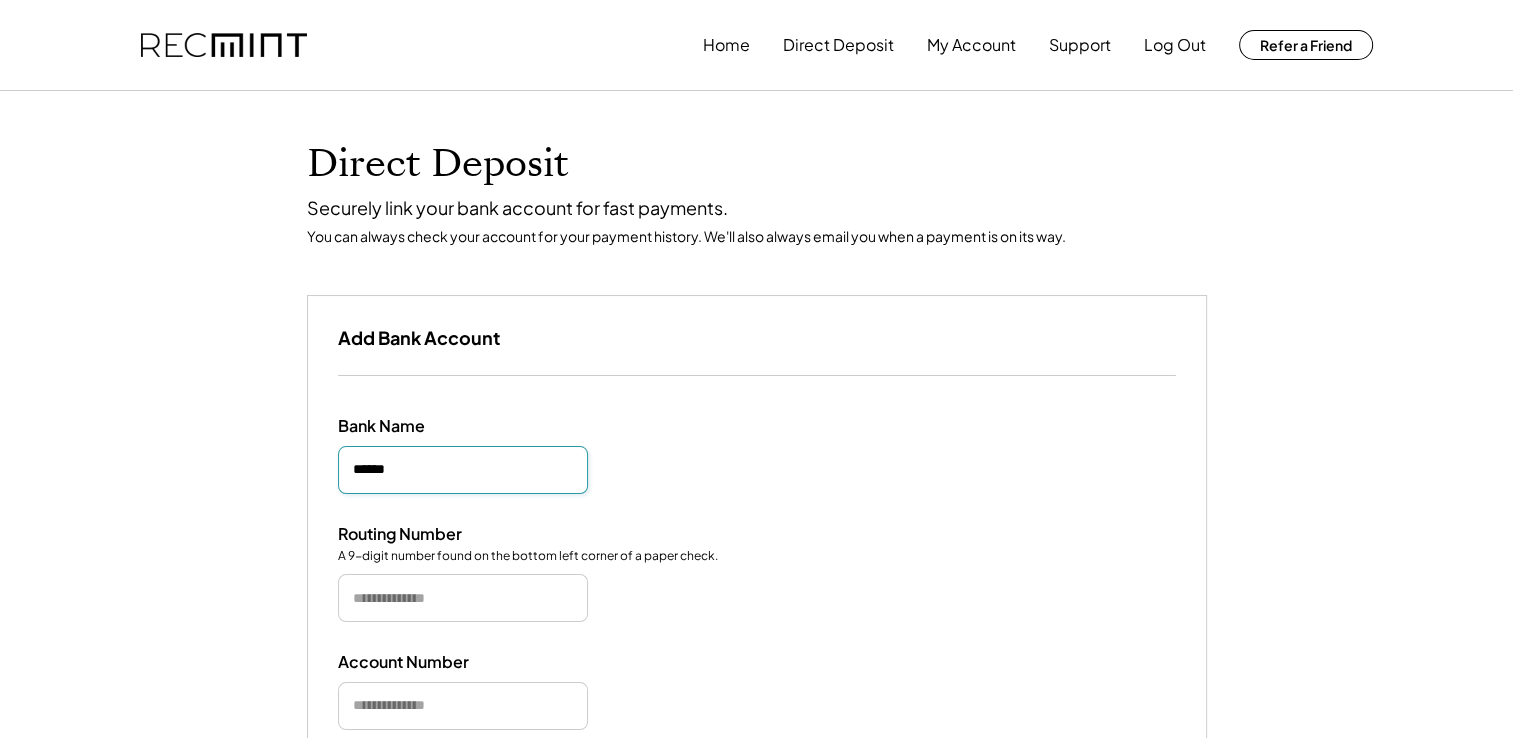 type on "******" 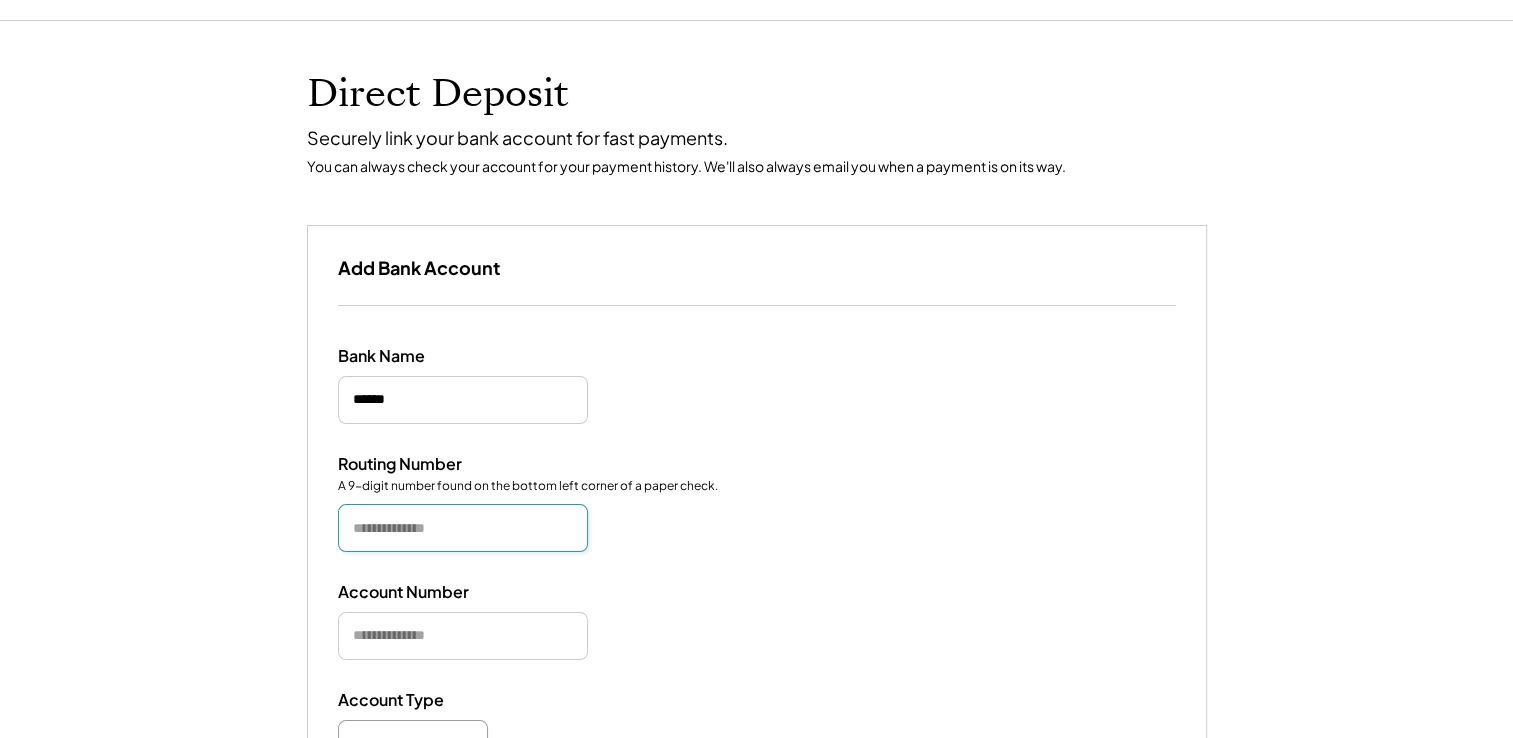 scroll, scrollTop: 0, scrollLeft: 0, axis: both 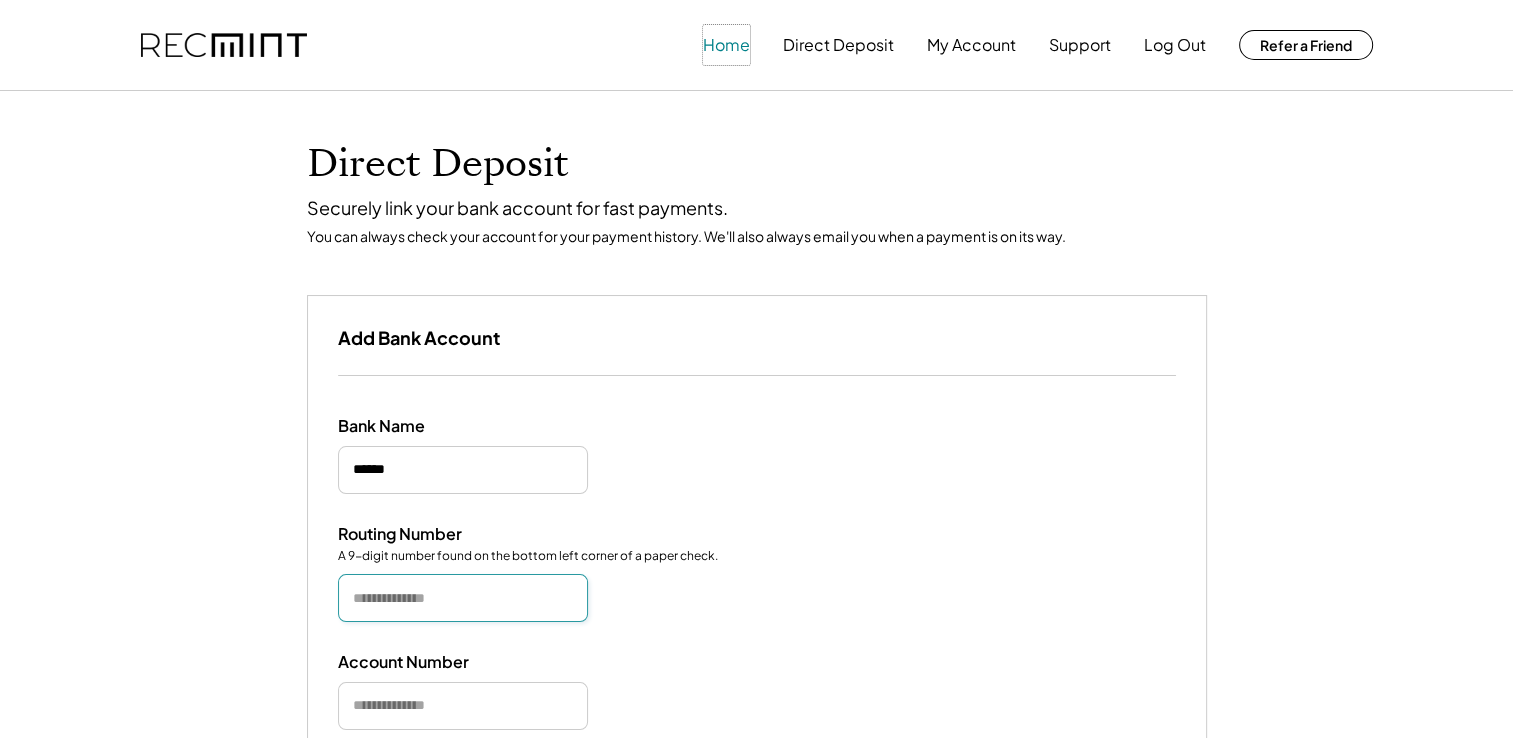 click on "Home" at bounding box center (726, 45) 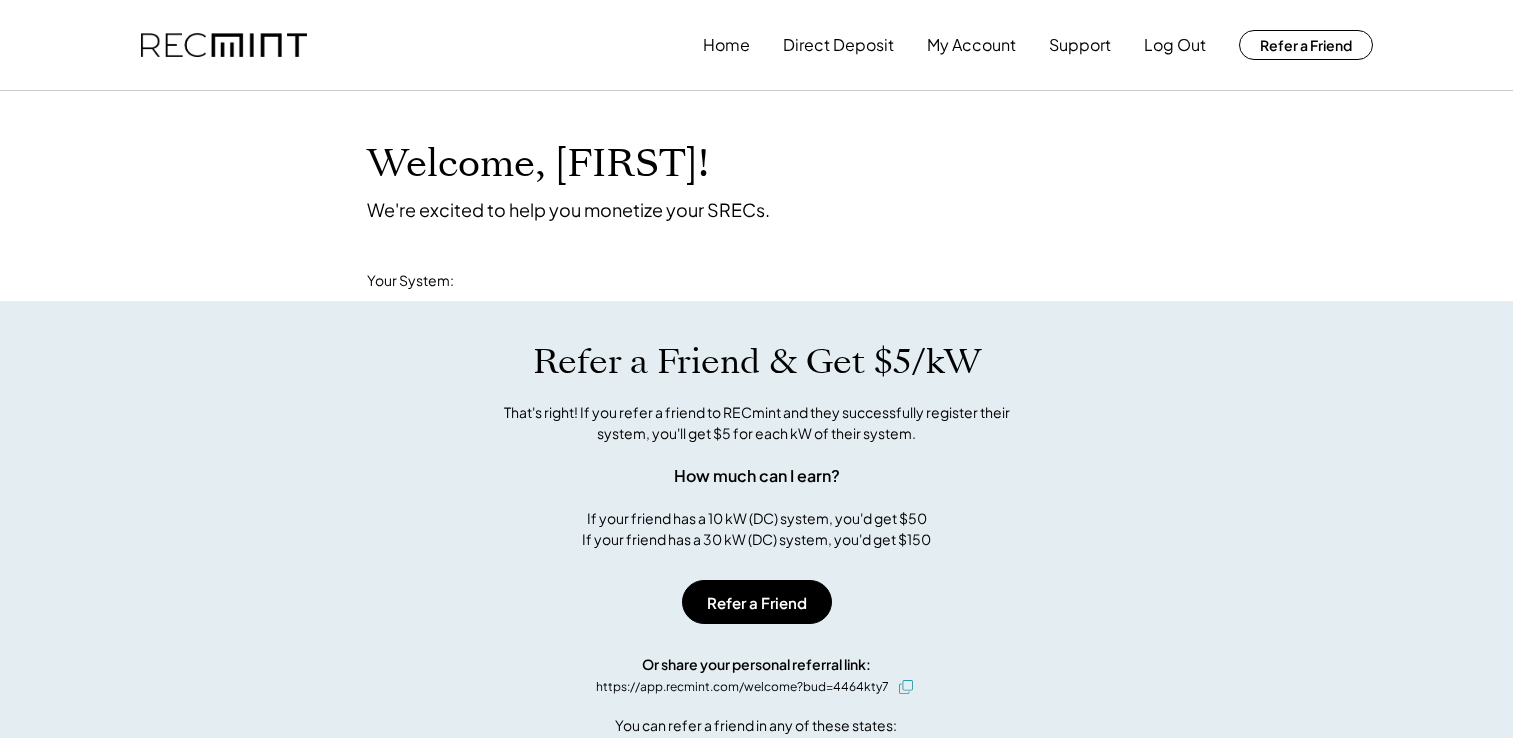 scroll, scrollTop: 0, scrollLeft: 0, axis: both 